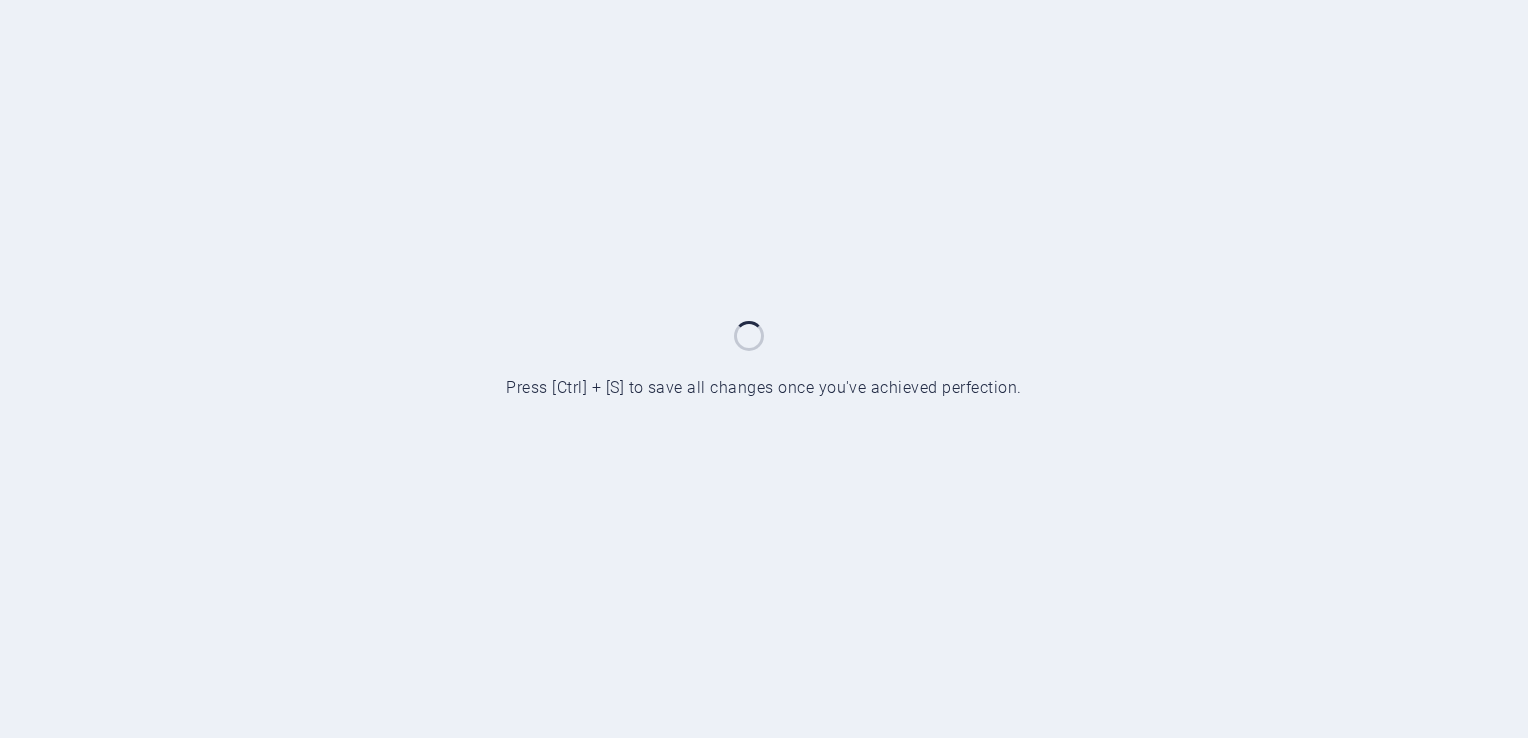 scroll, scrollTop: 0, scrollLeft: 0, axis: both 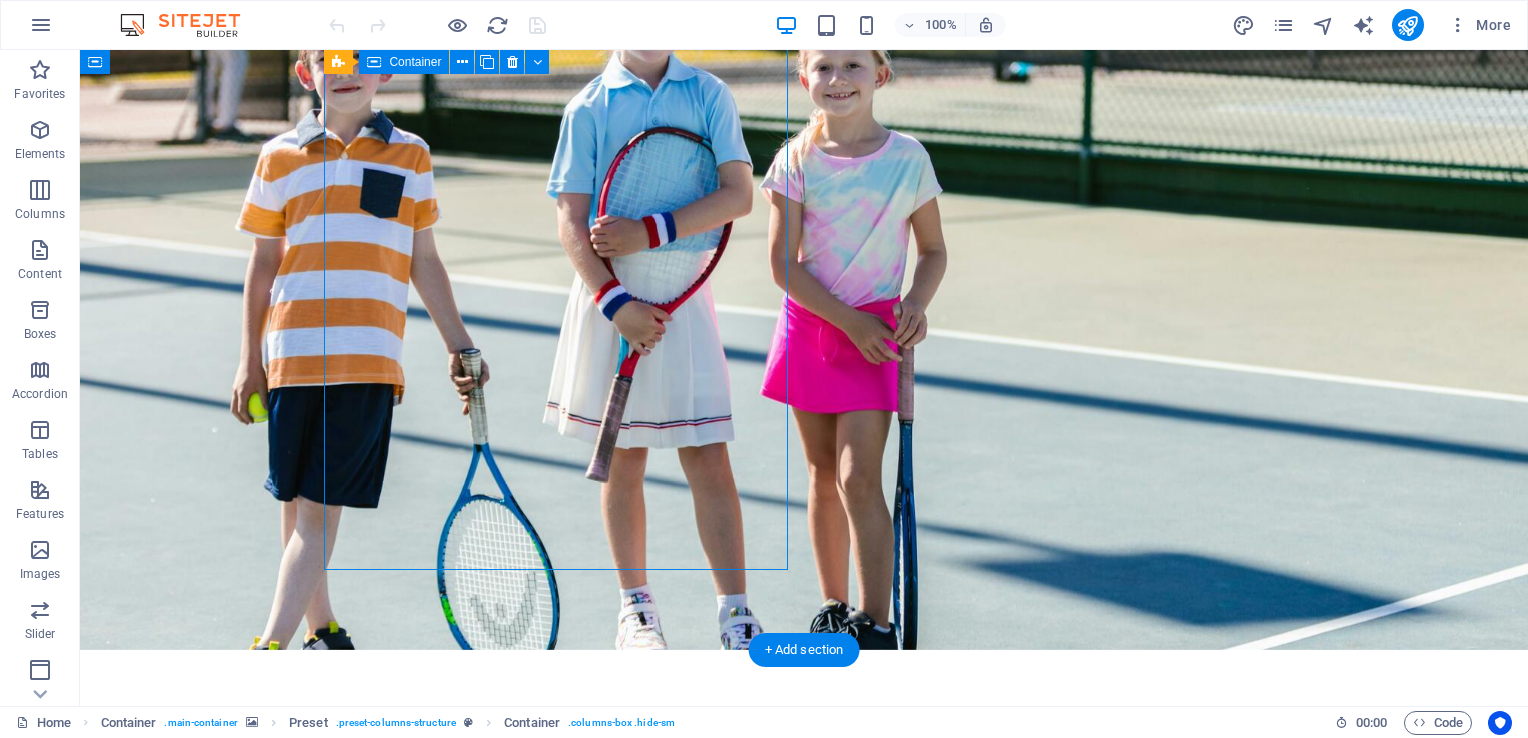 click on "Drop content here or  Add elements  Paste clipboard" at bounding box center [804, 841] 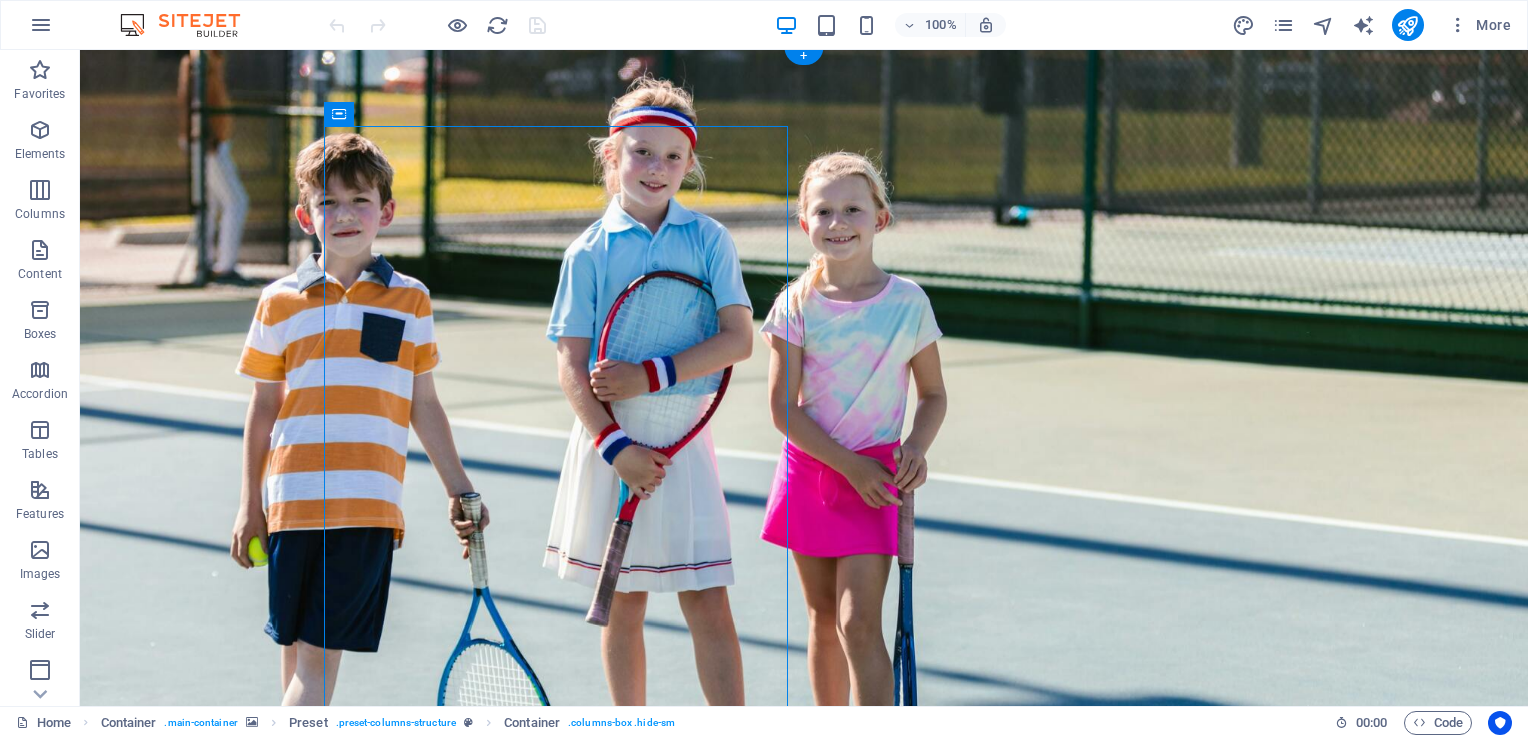 scroll, scrollTop: 133, scrollLeft: 0, axis: vertical 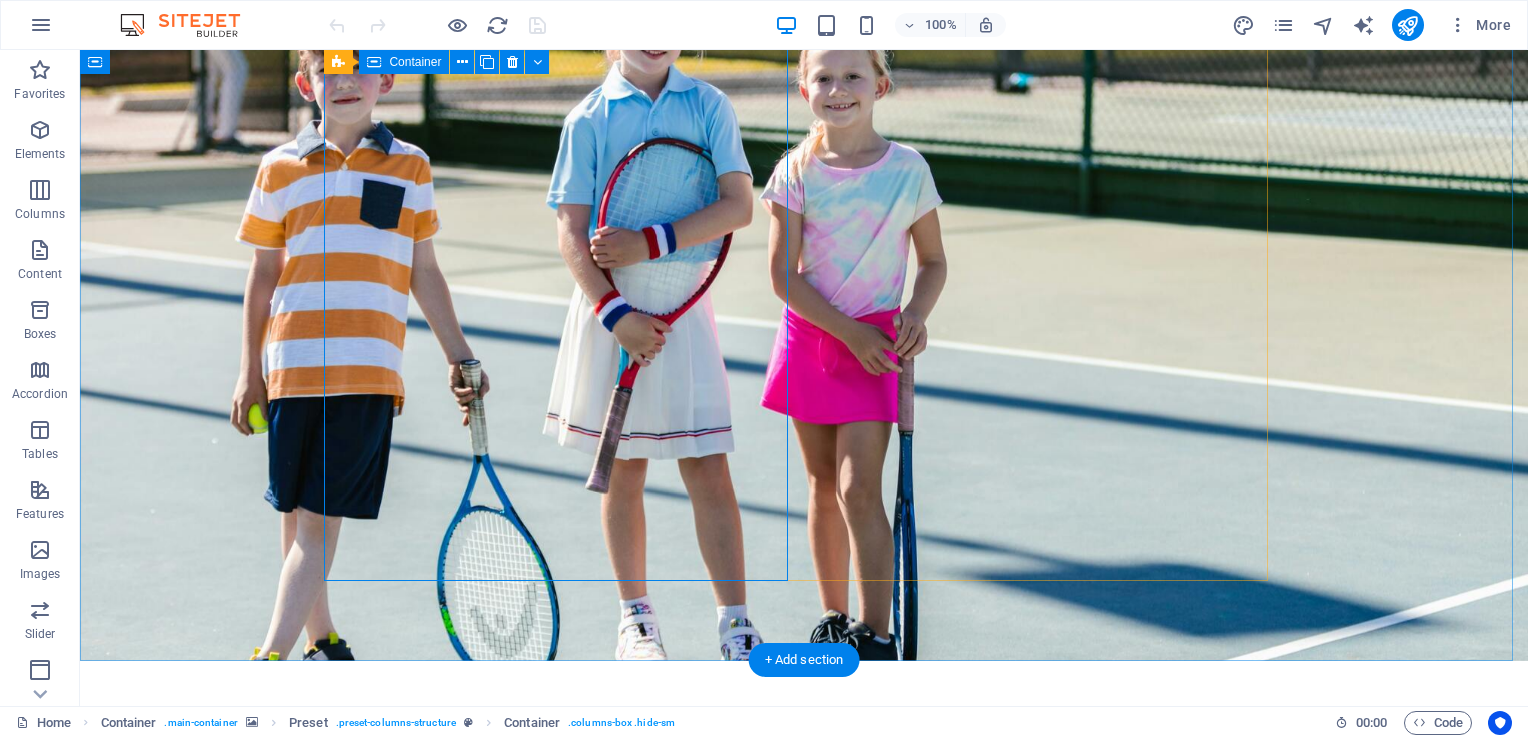 click on "Add elements" at bounding box center [745, 882] 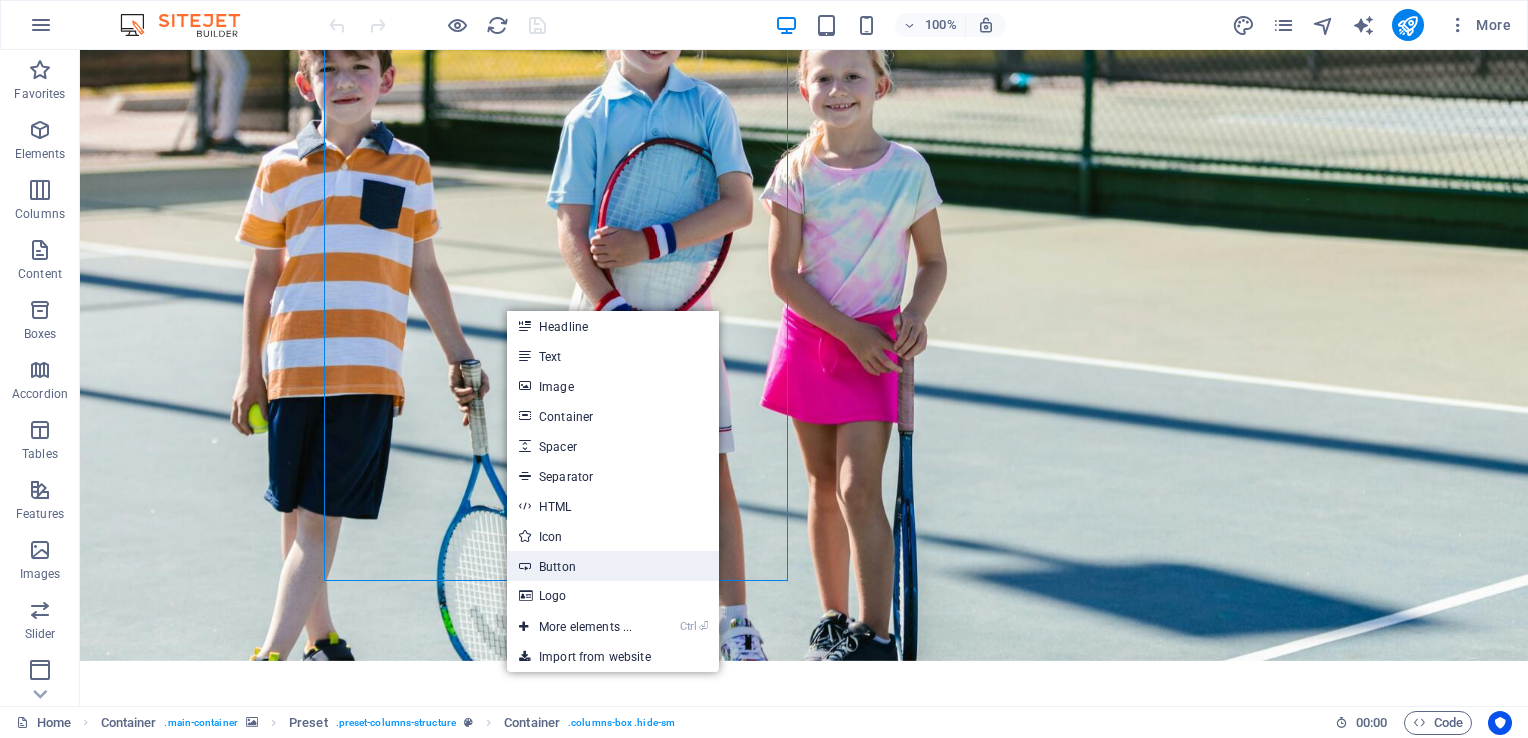 click on "Button" at bounding box center [613, 566] 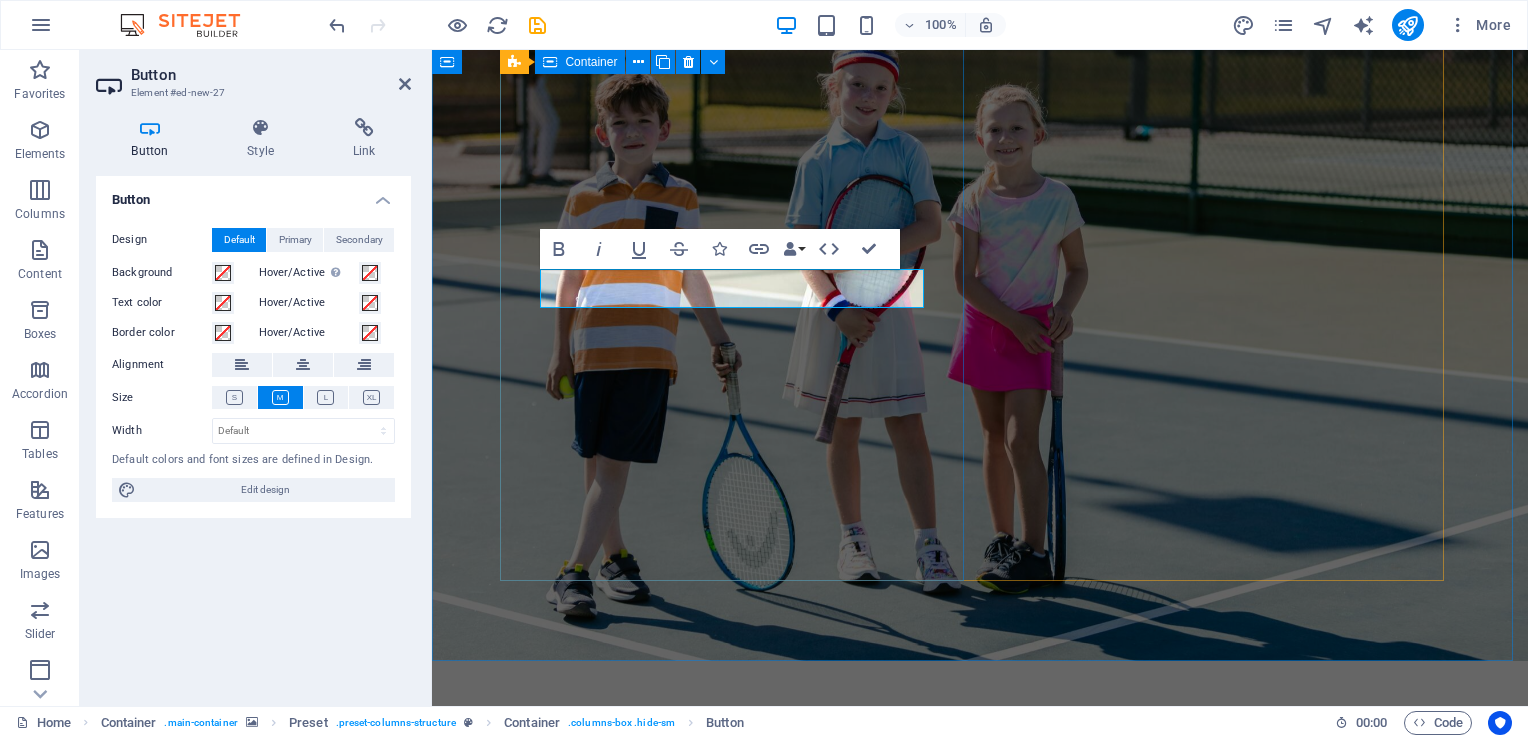 drag, startPoint x: 732, startPoint y: 281, endPoint x: 728, endPoint y: 324, distance: 43.185646 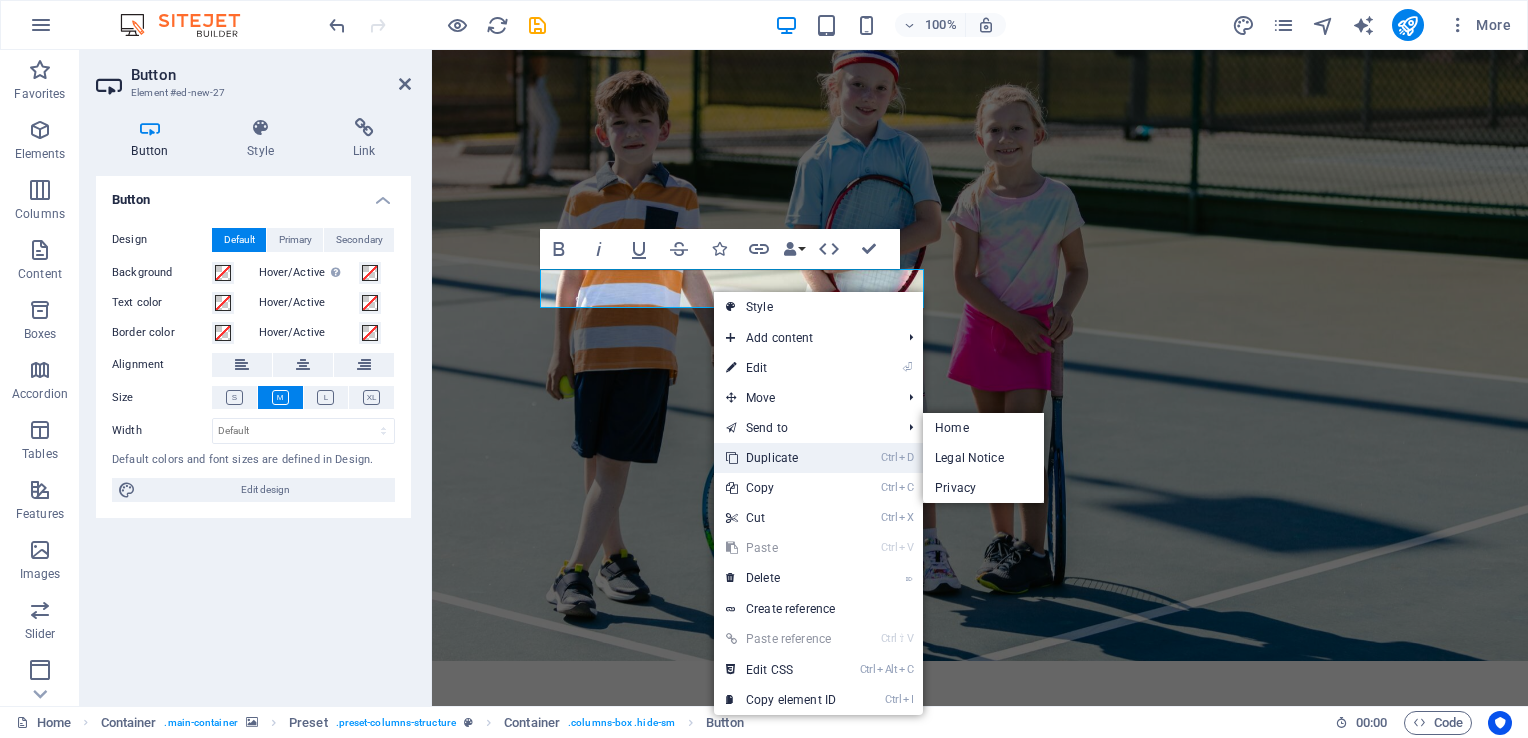 click on "Ctrl D  Duplicate" at bounding box center (781, 458) 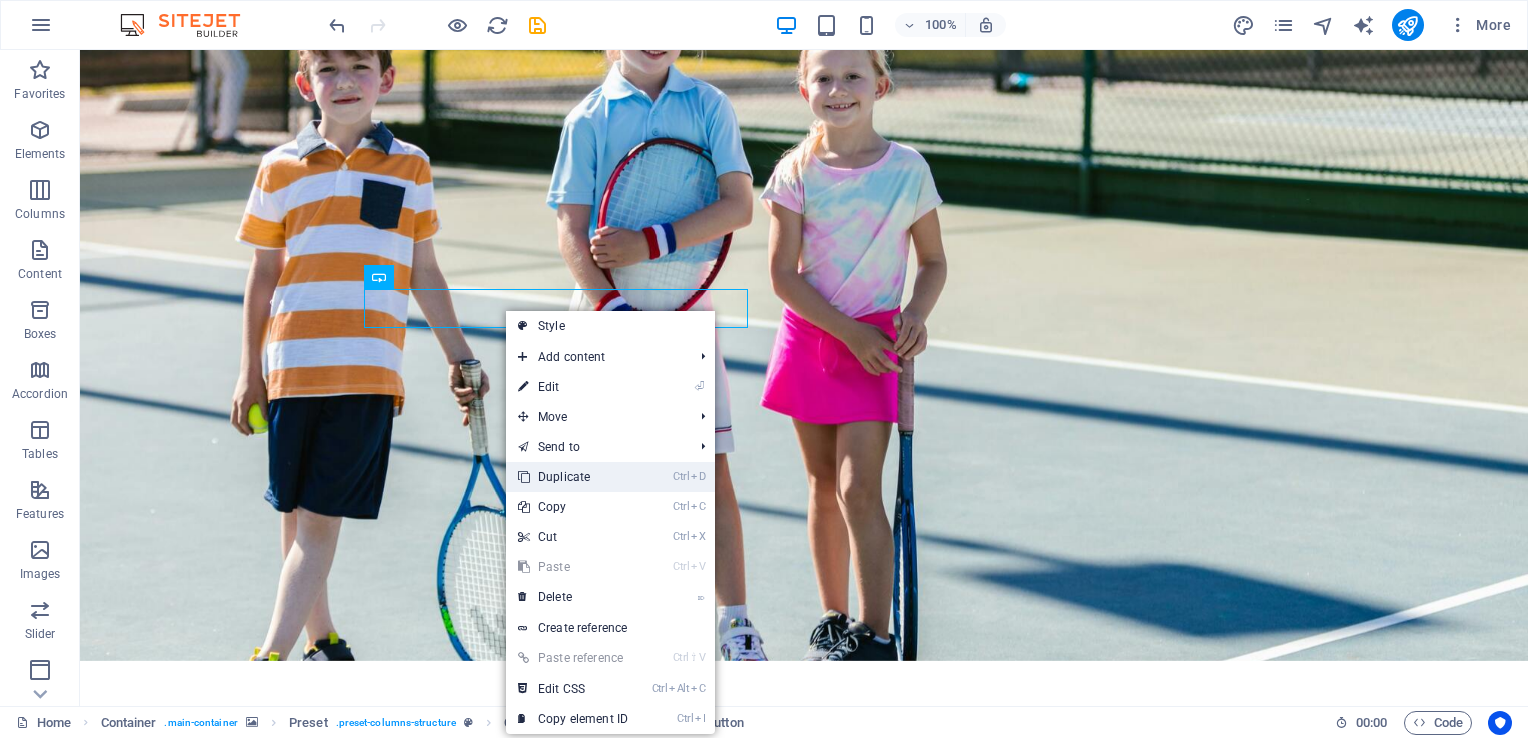 click on "Ctrl D  Duplicate" at bounding box center [573, 477] 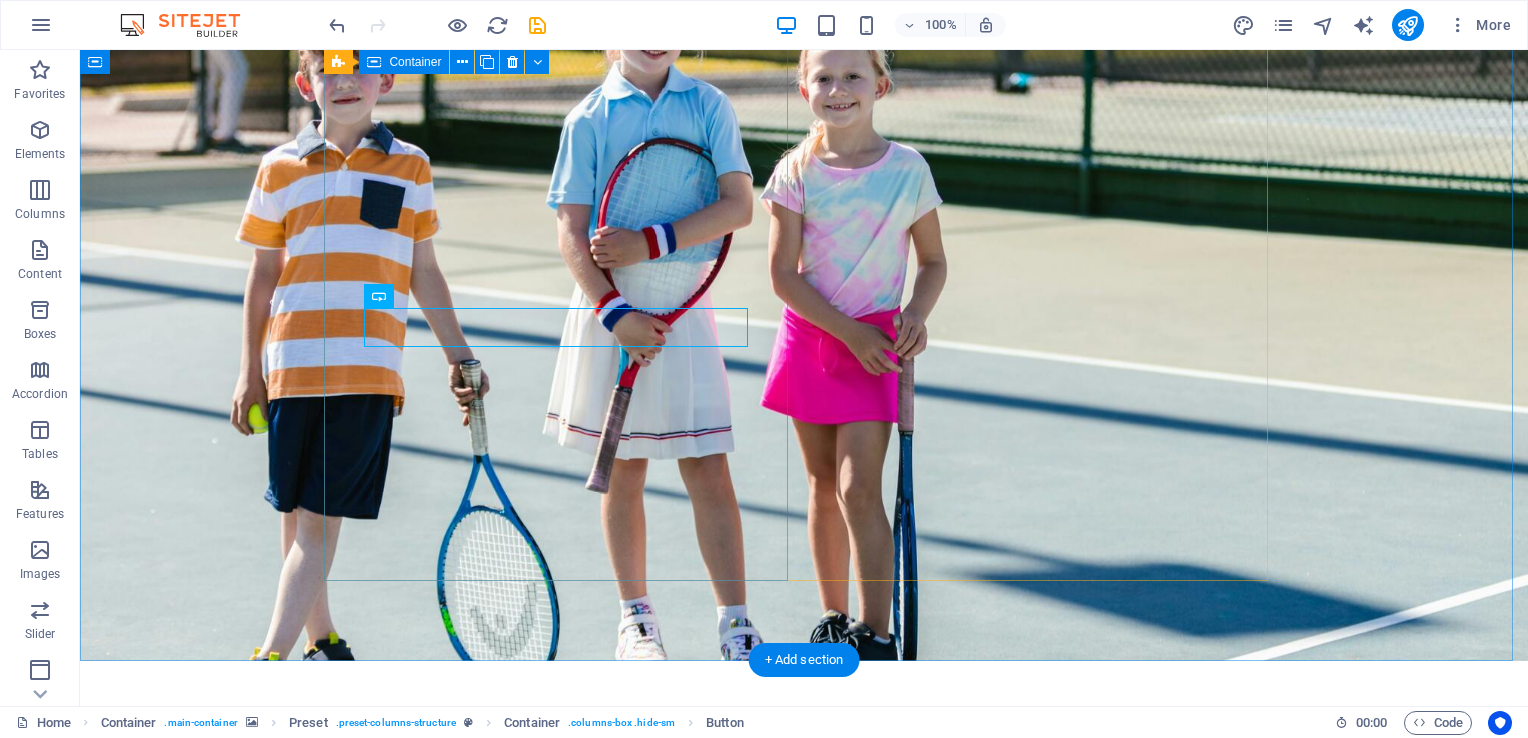 scroll, scrollTop: 0, scrollLeft: 0, axis: both 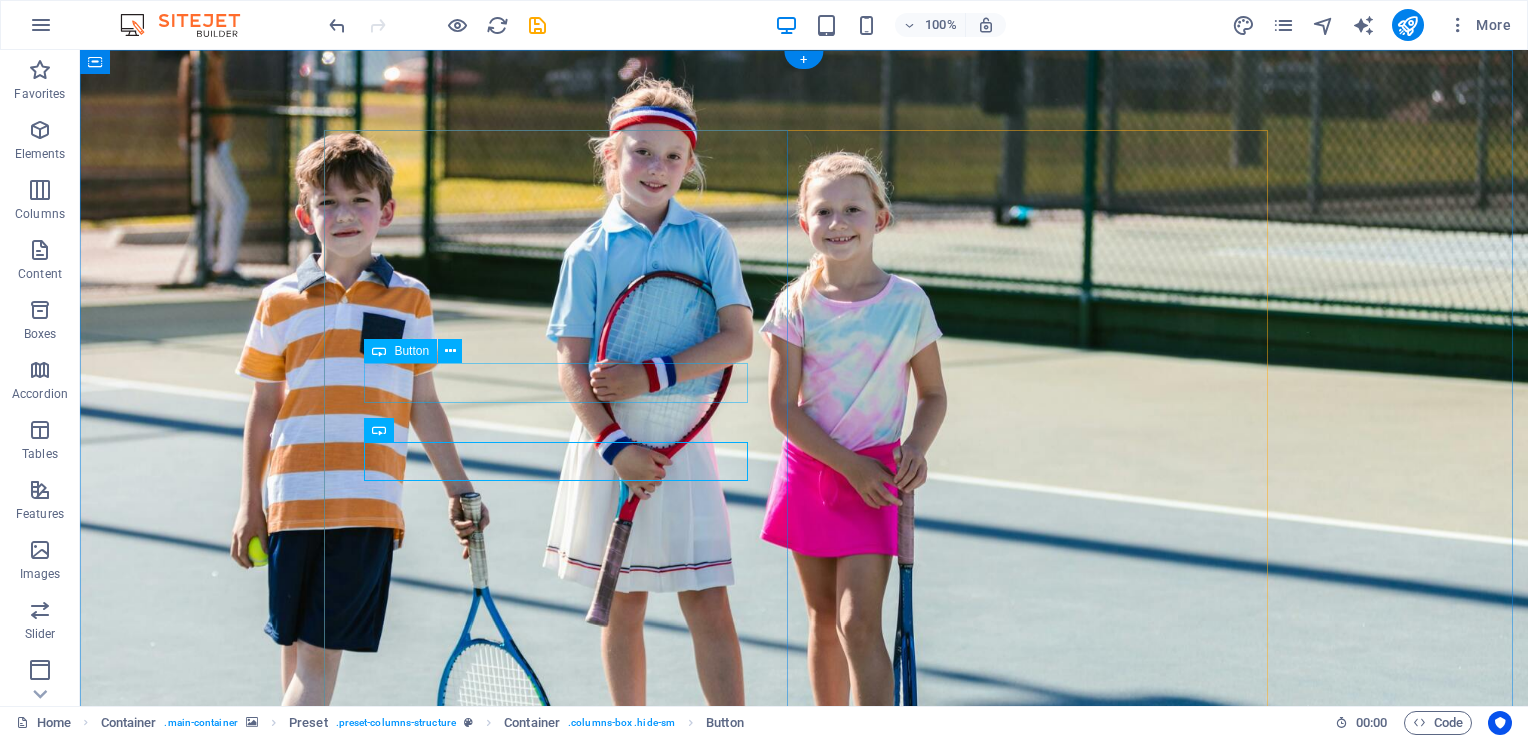 click on "Button label" at bounding box center (804, 934) 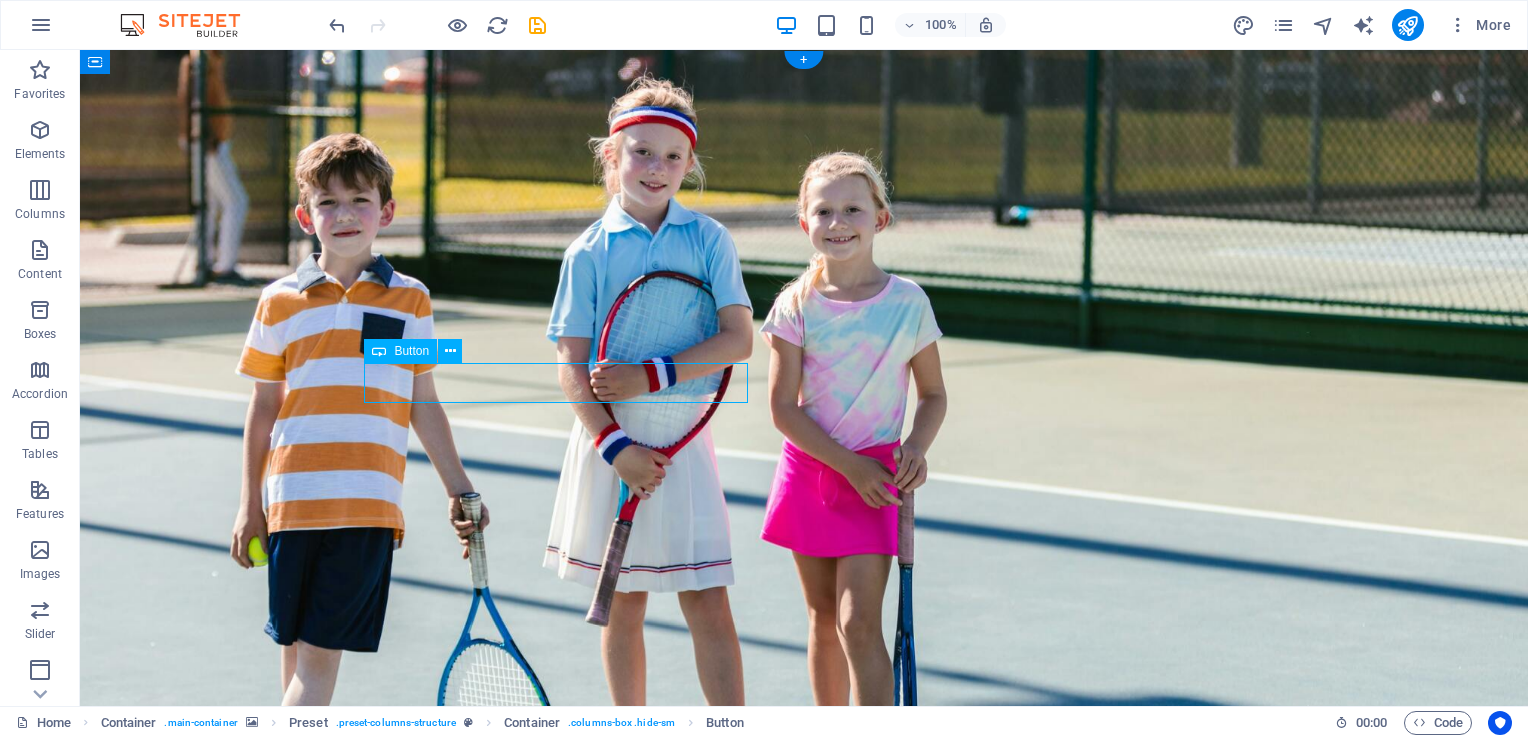 click on "Button label" at bounding box center [804, 934] 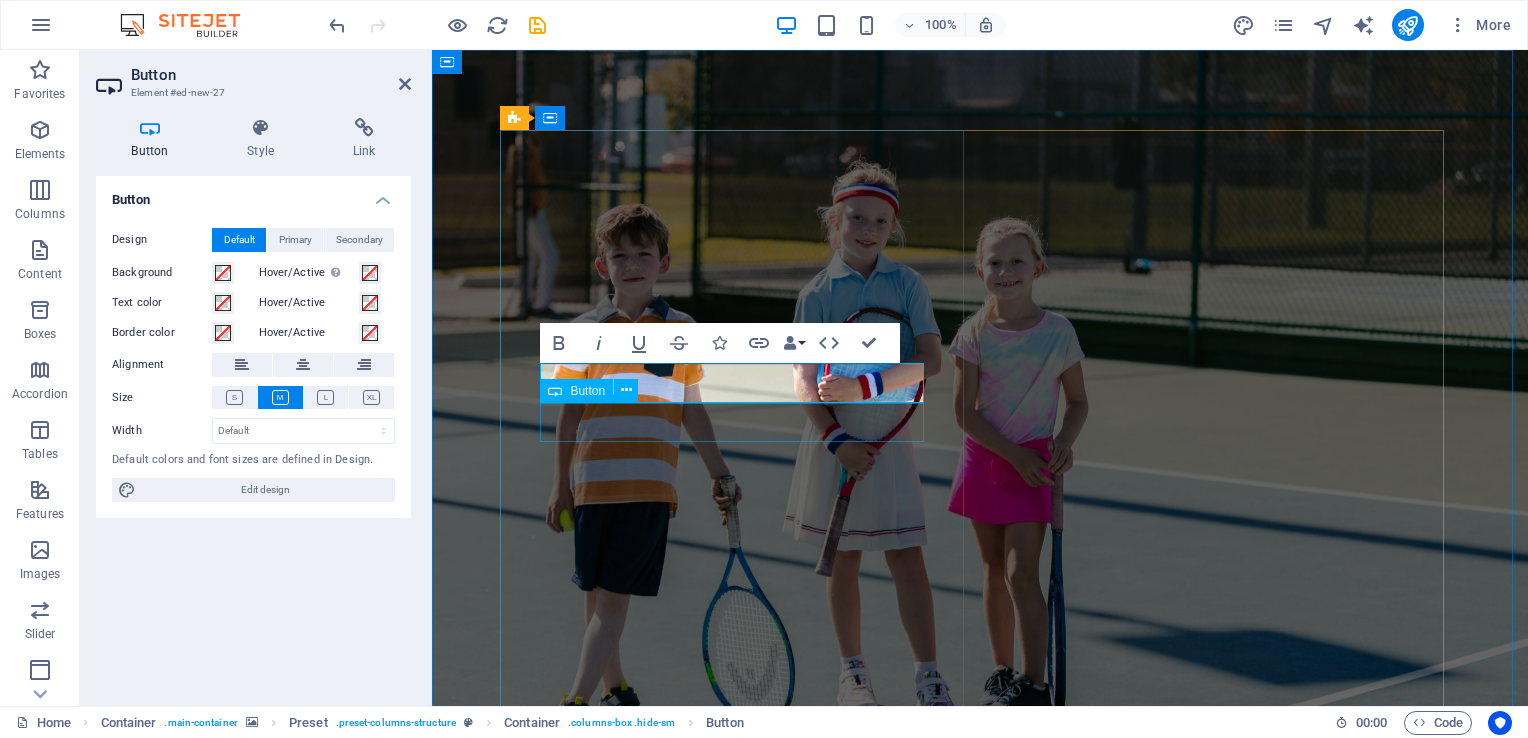 type 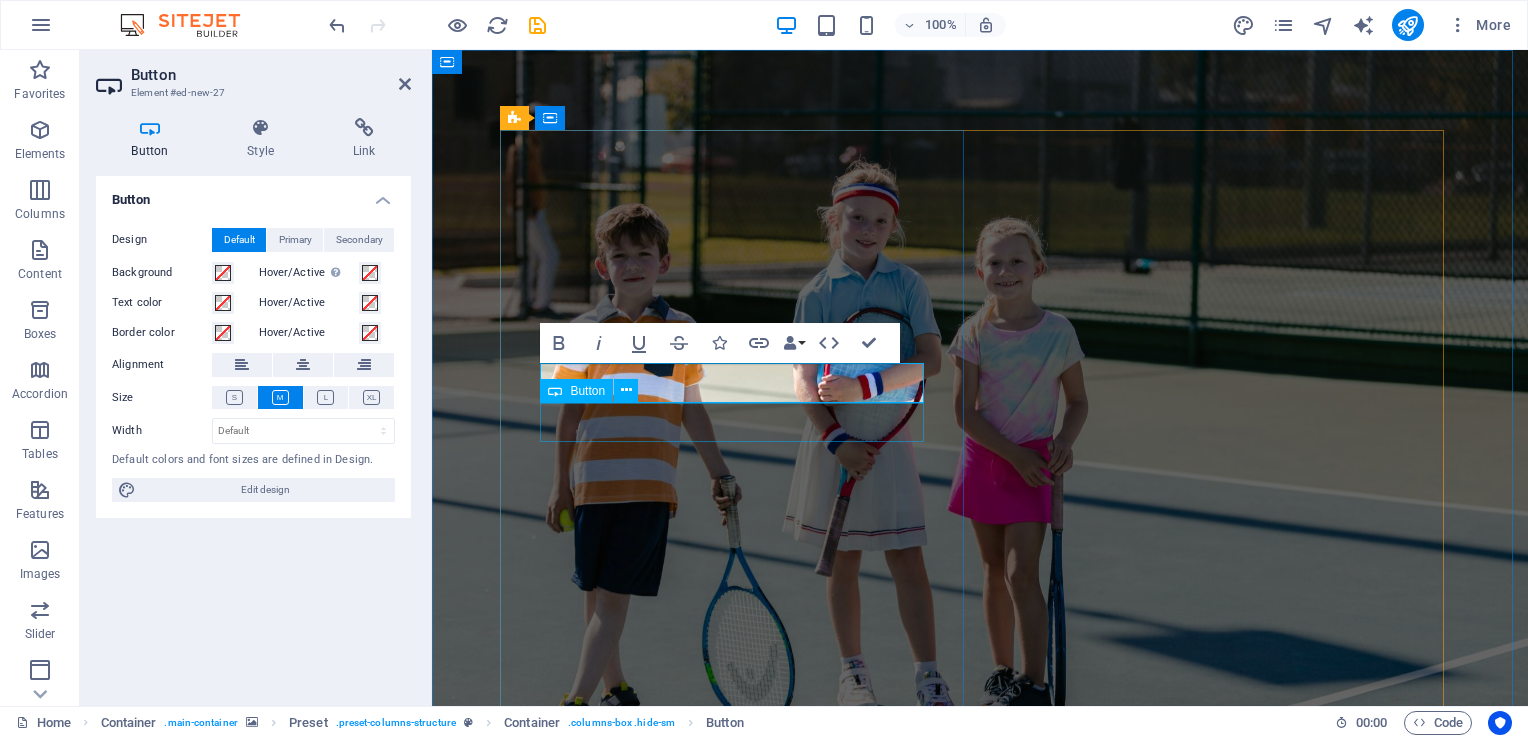 click on "Button label" at bounding box center (980, 974) 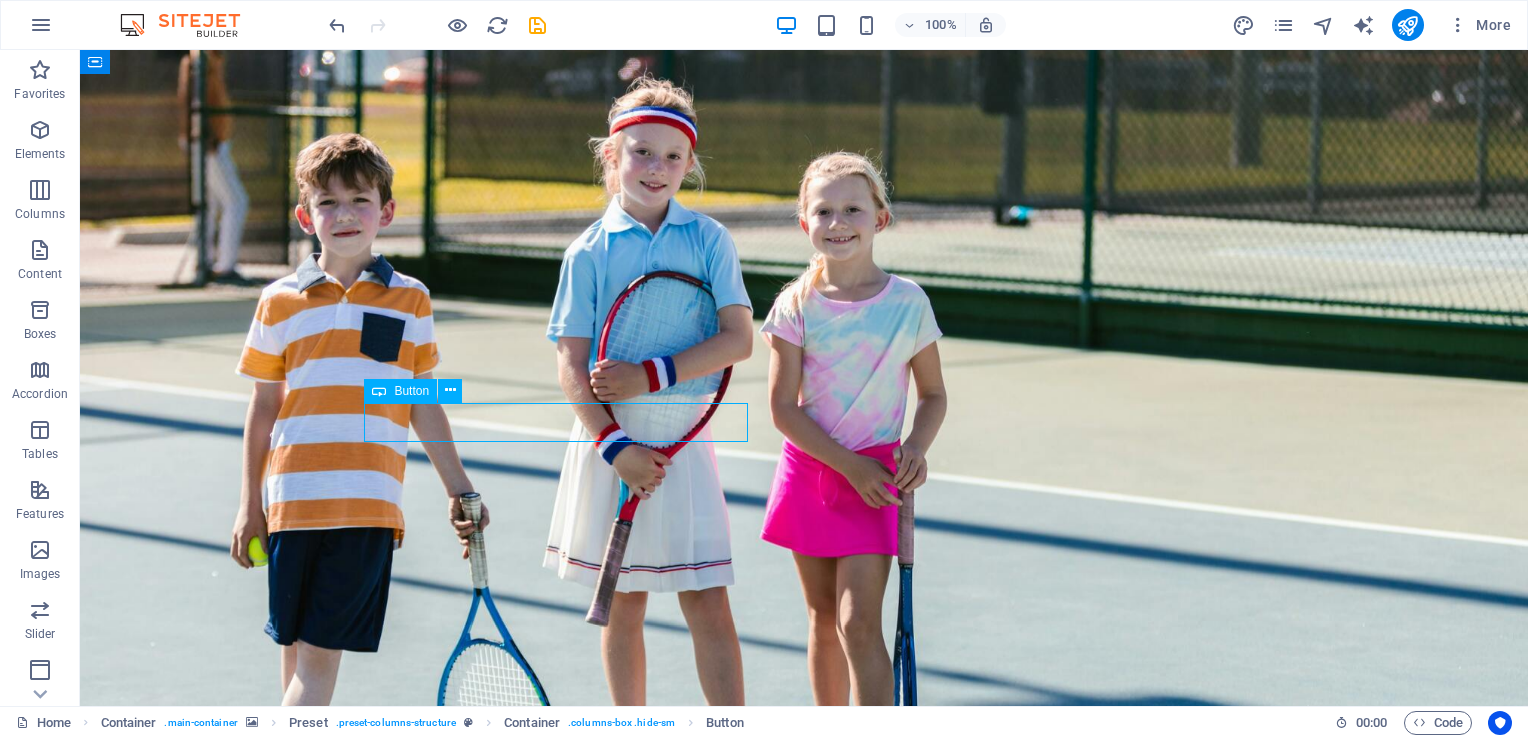 click on "Button label" at bounding box center [804, 974] 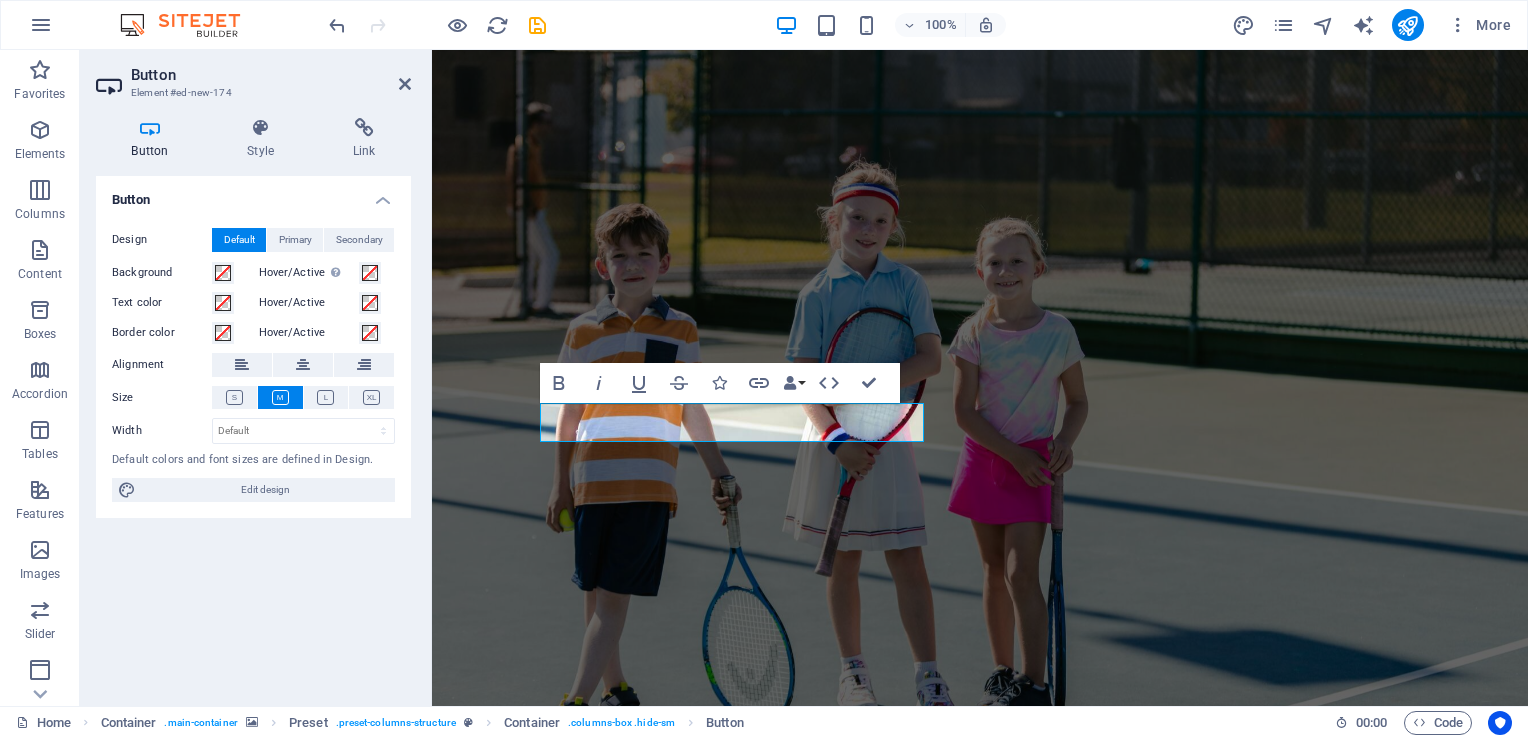 type 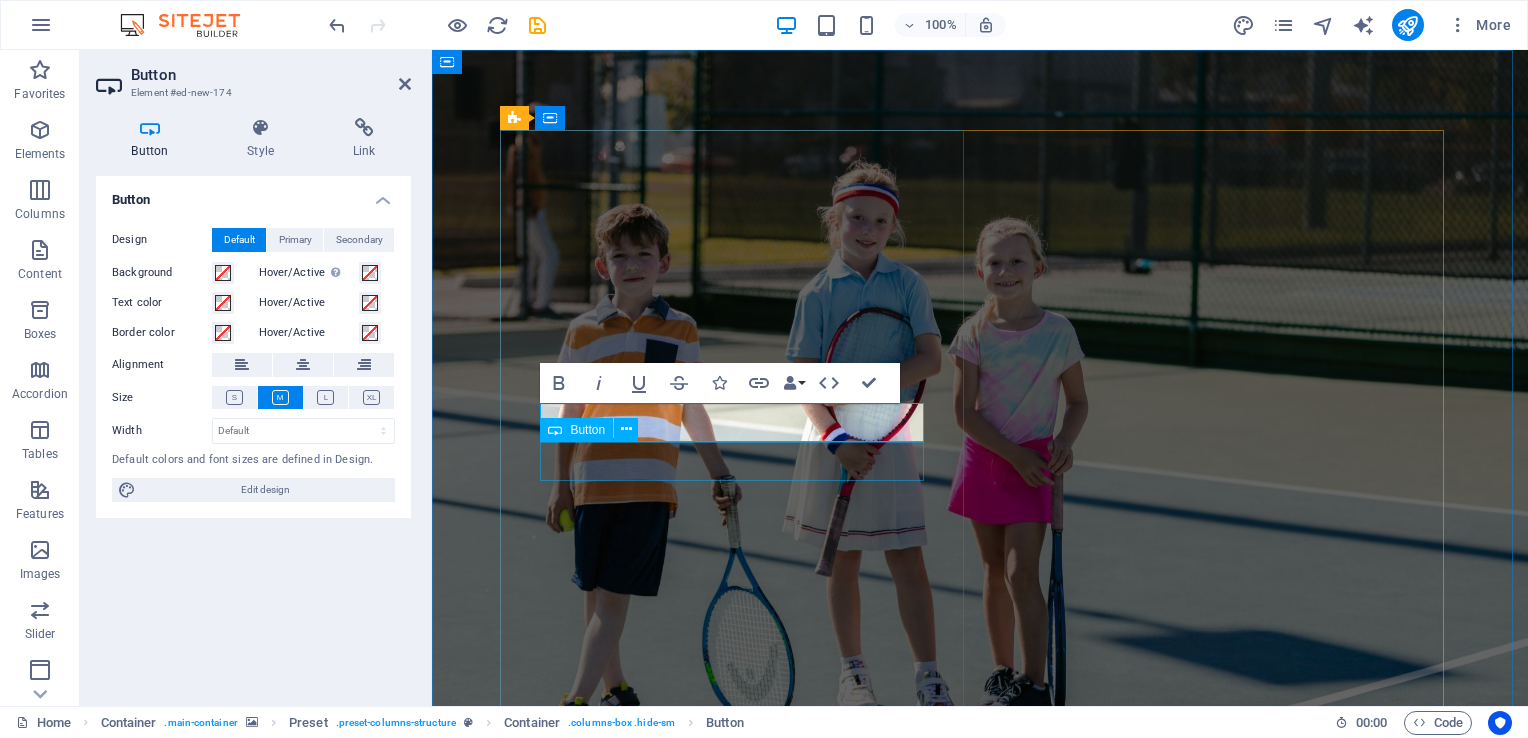 click on "Button label" at bounding box center (980, 1013) 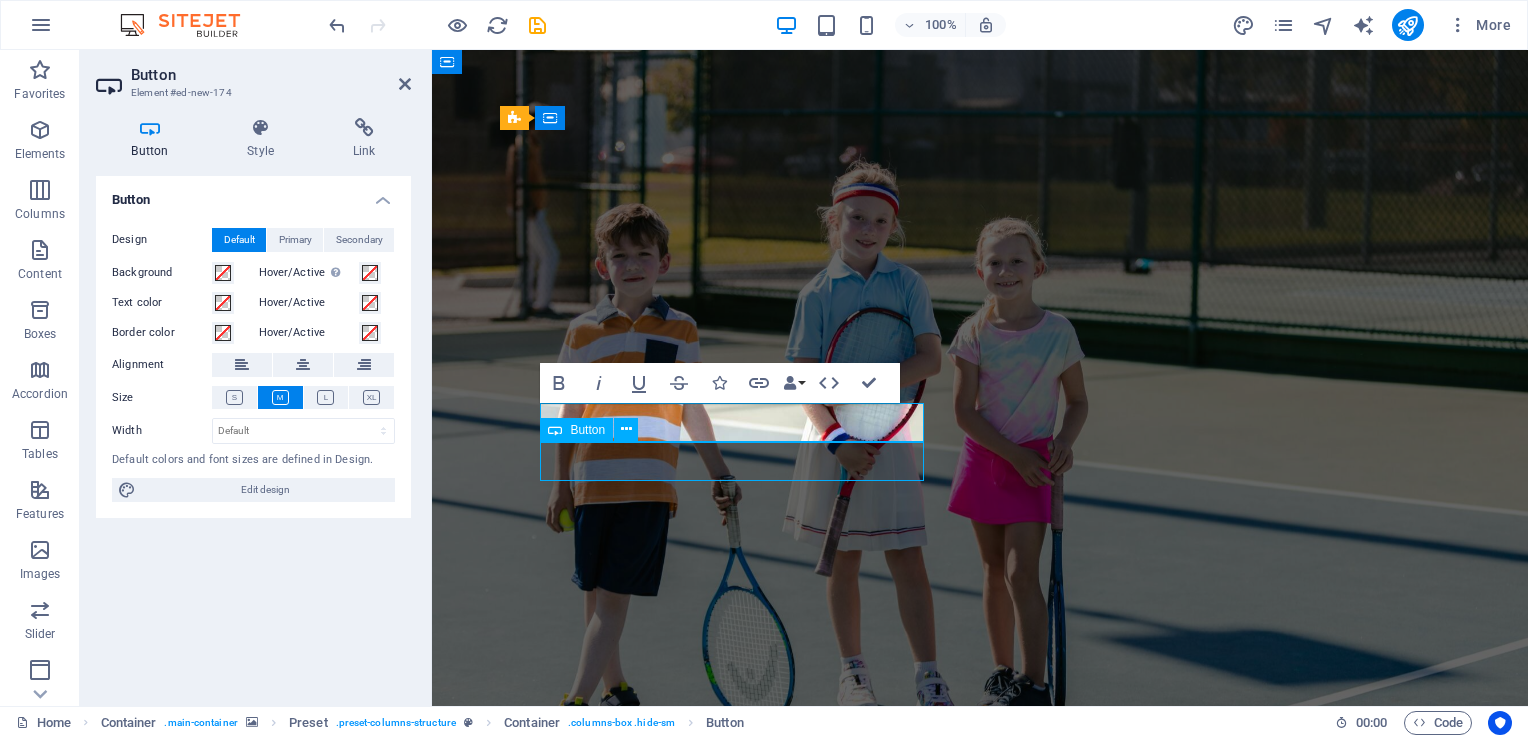 click on "Button label" at bounding box center [980, 1013] 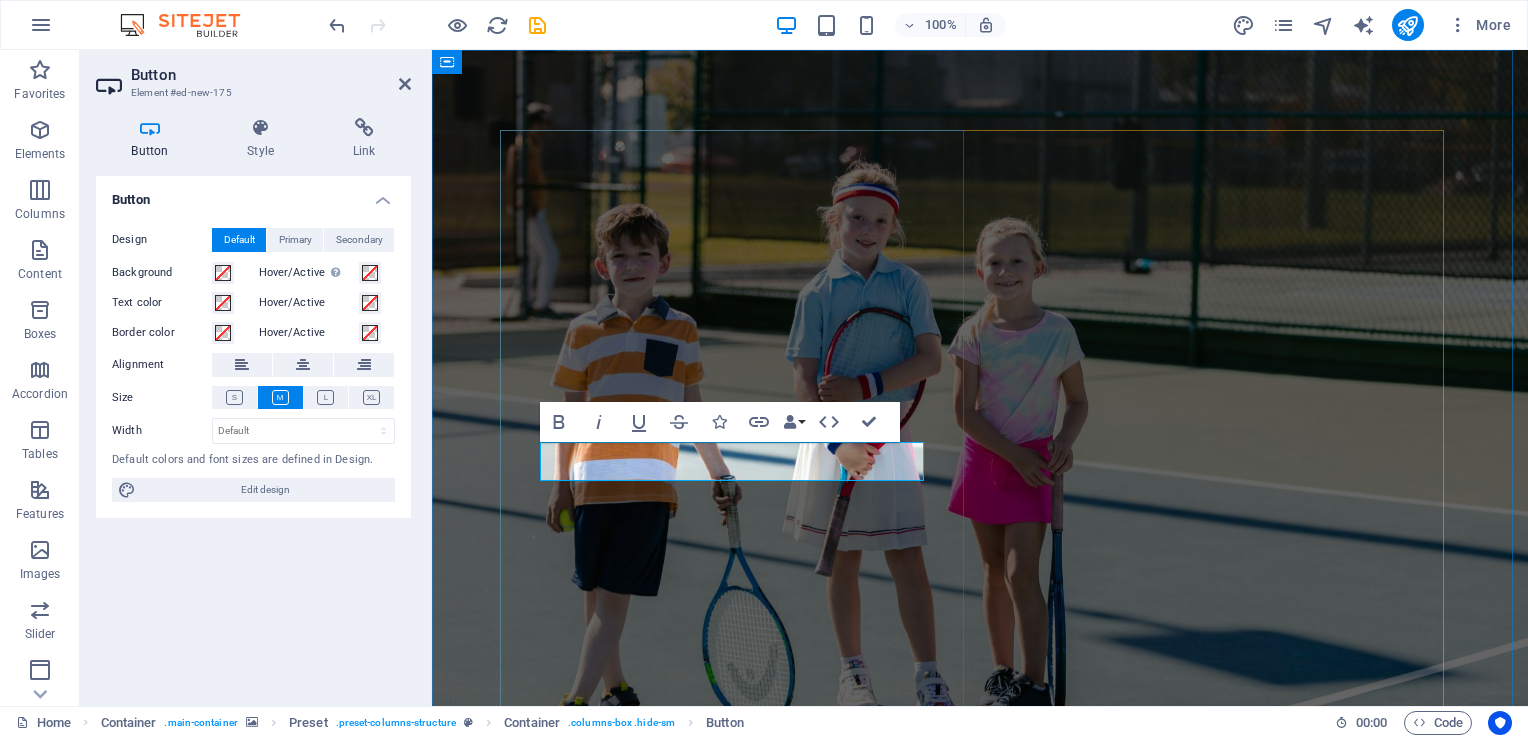 type 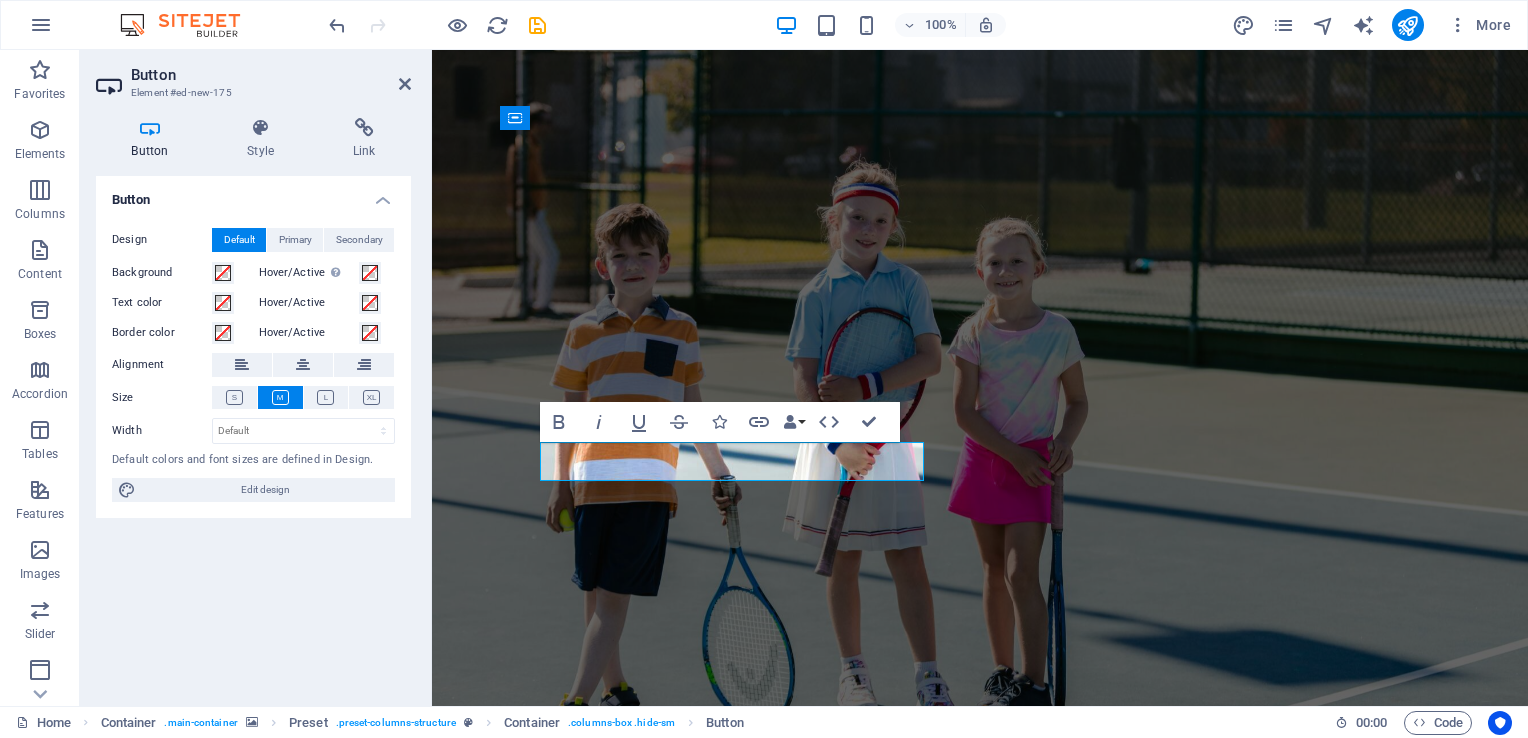 click at bounding box center [980, 422] 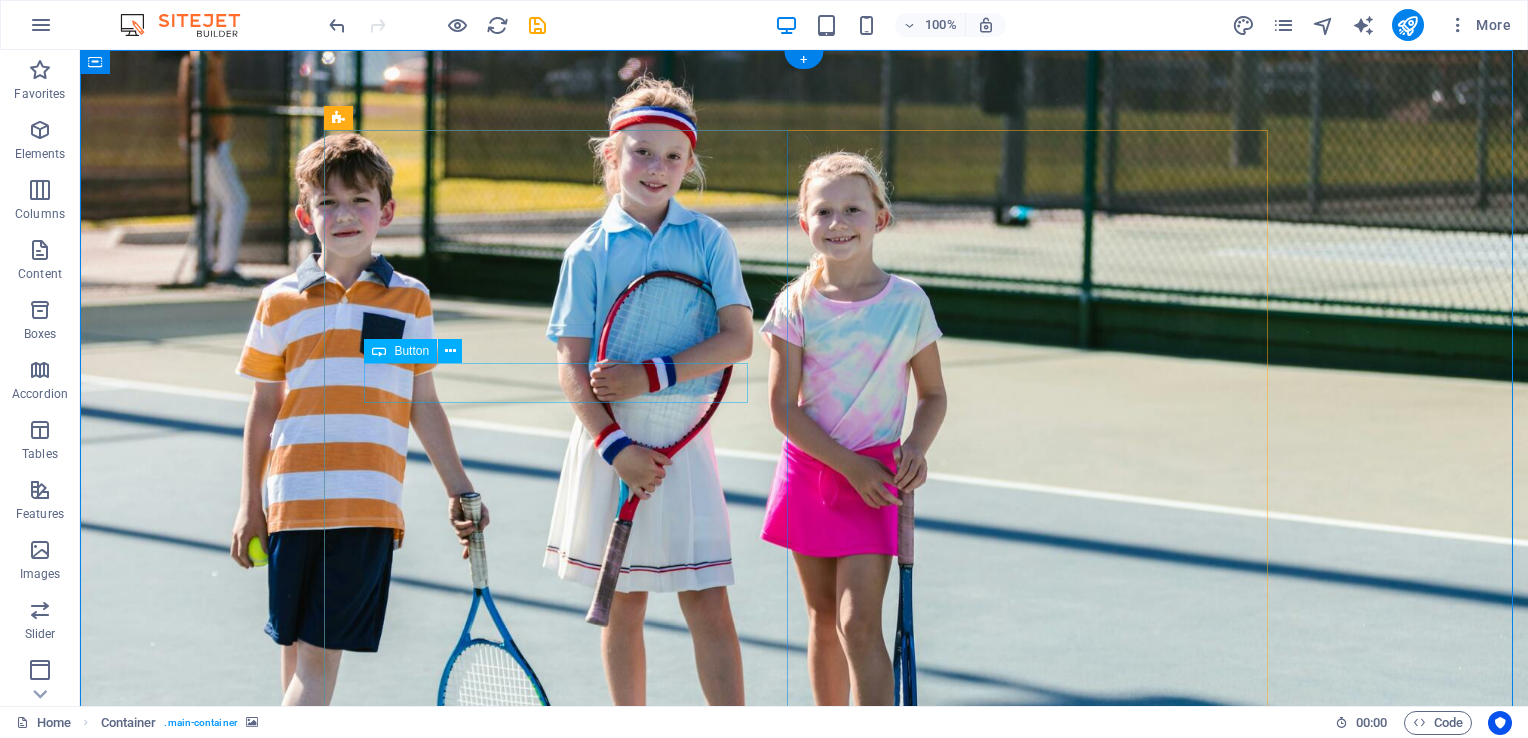 click on "Application Form" at bounding box center (804, 934) 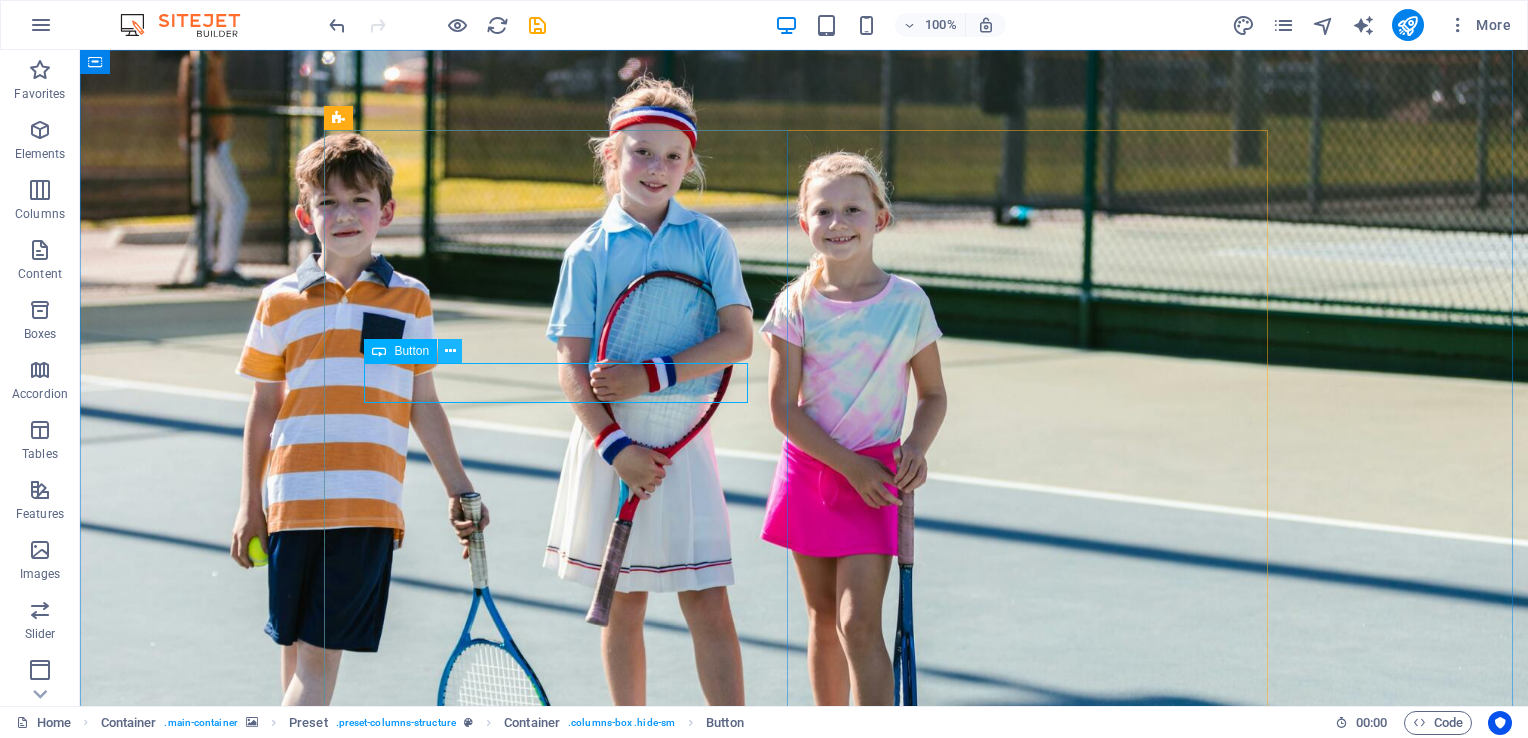 click at bounding box center (450, 351) 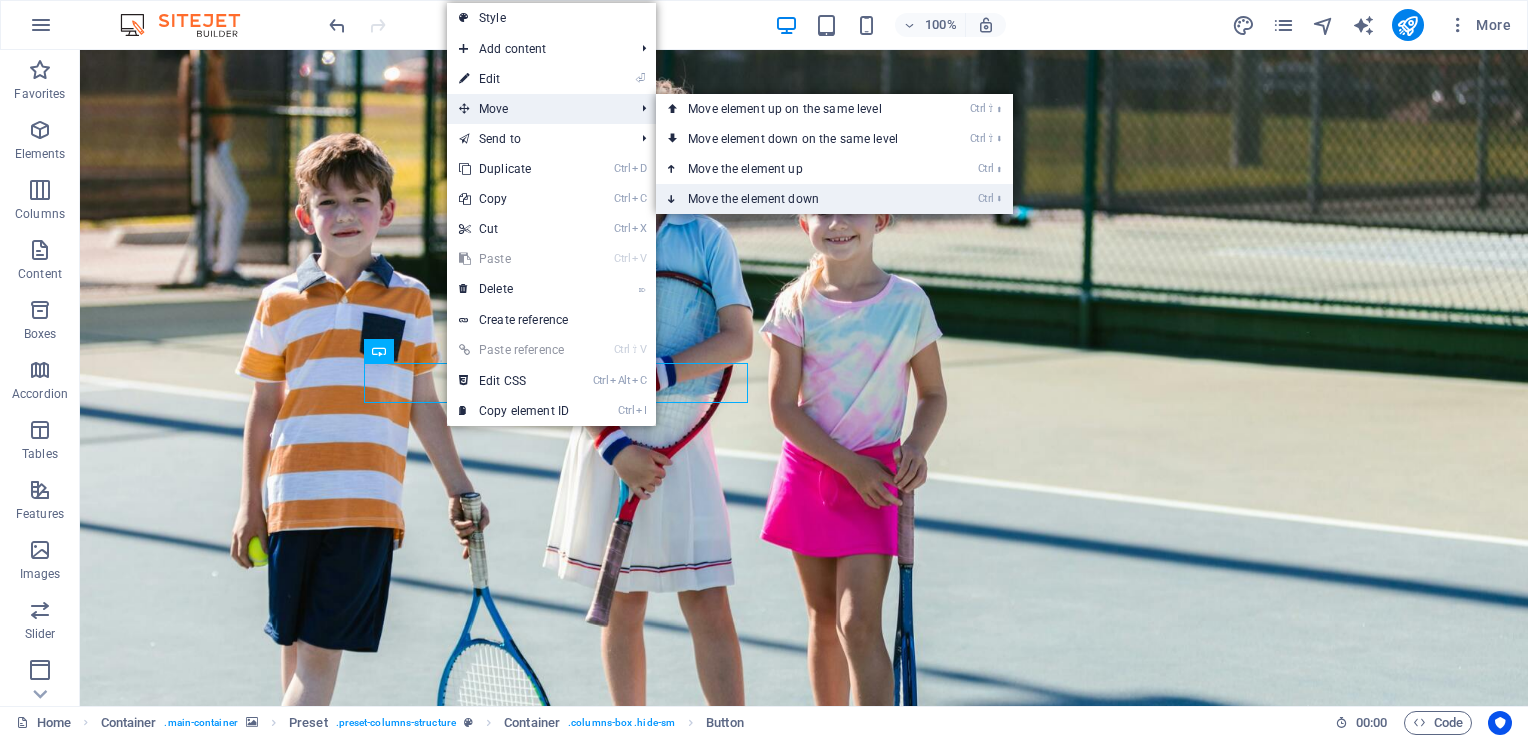 click on "Ctrl ⬇  Move the element down" at bounding box center (797, 199) 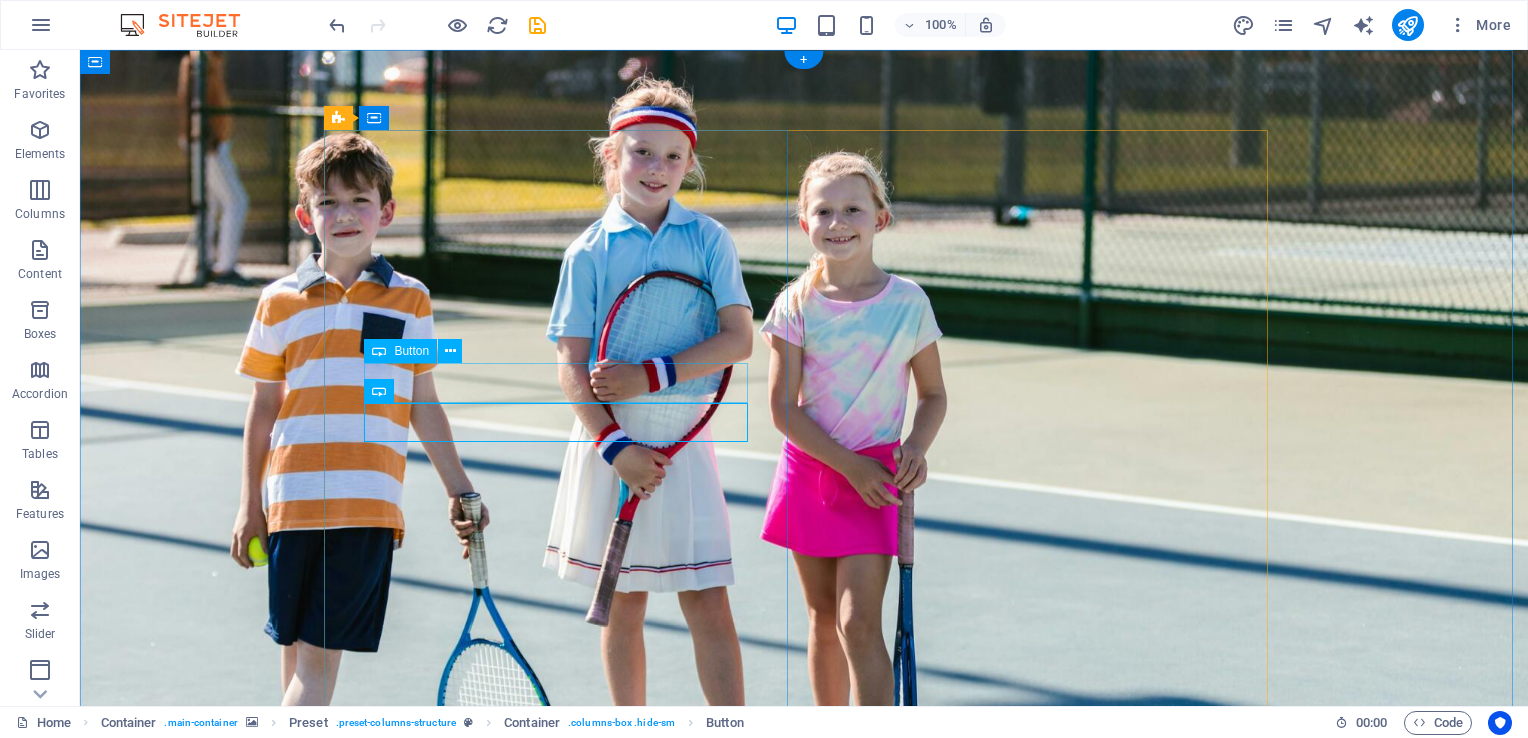 click on "Membership fees" at bounding box center (804, 934) 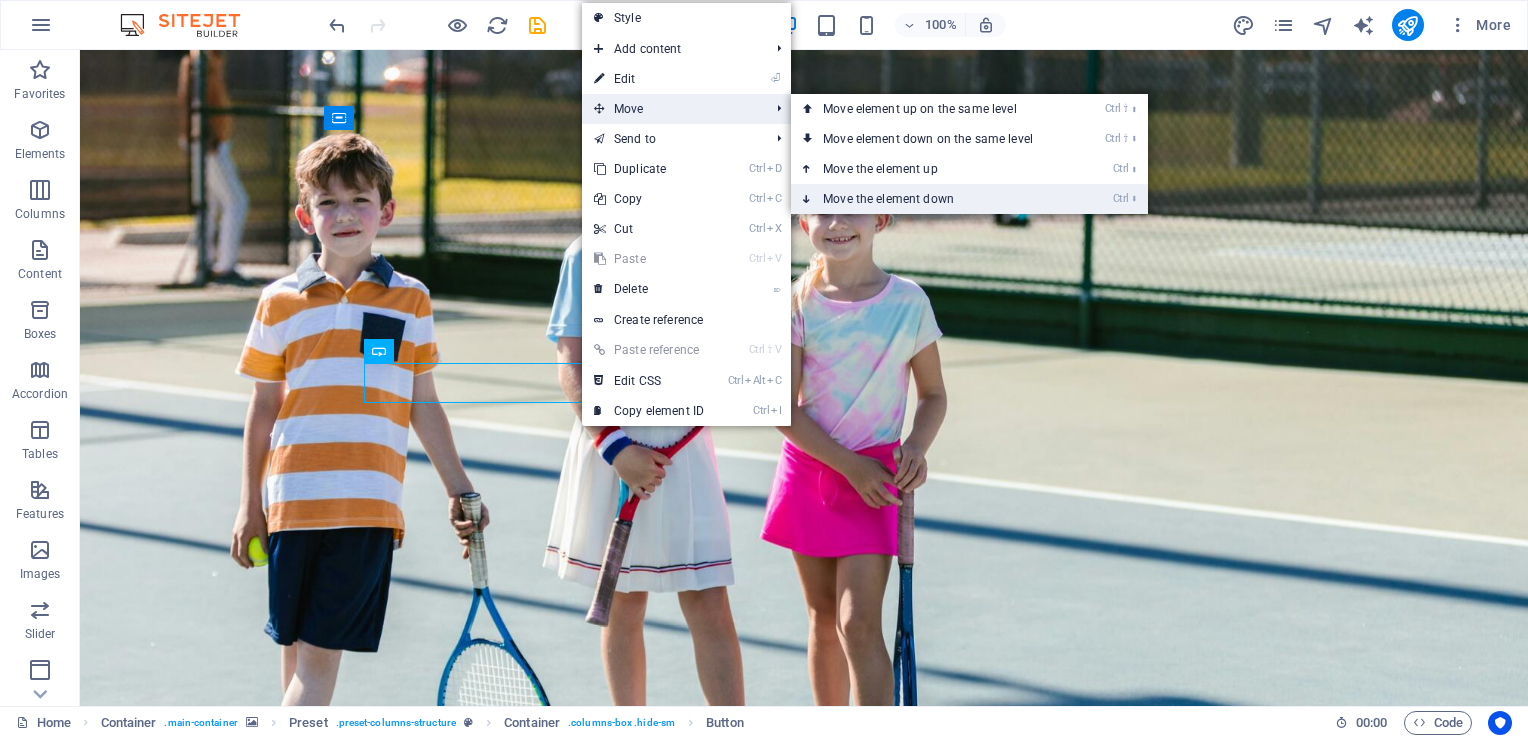 click on "Ctrl ⬇  Move the element down" at bounding box center [932, 199] 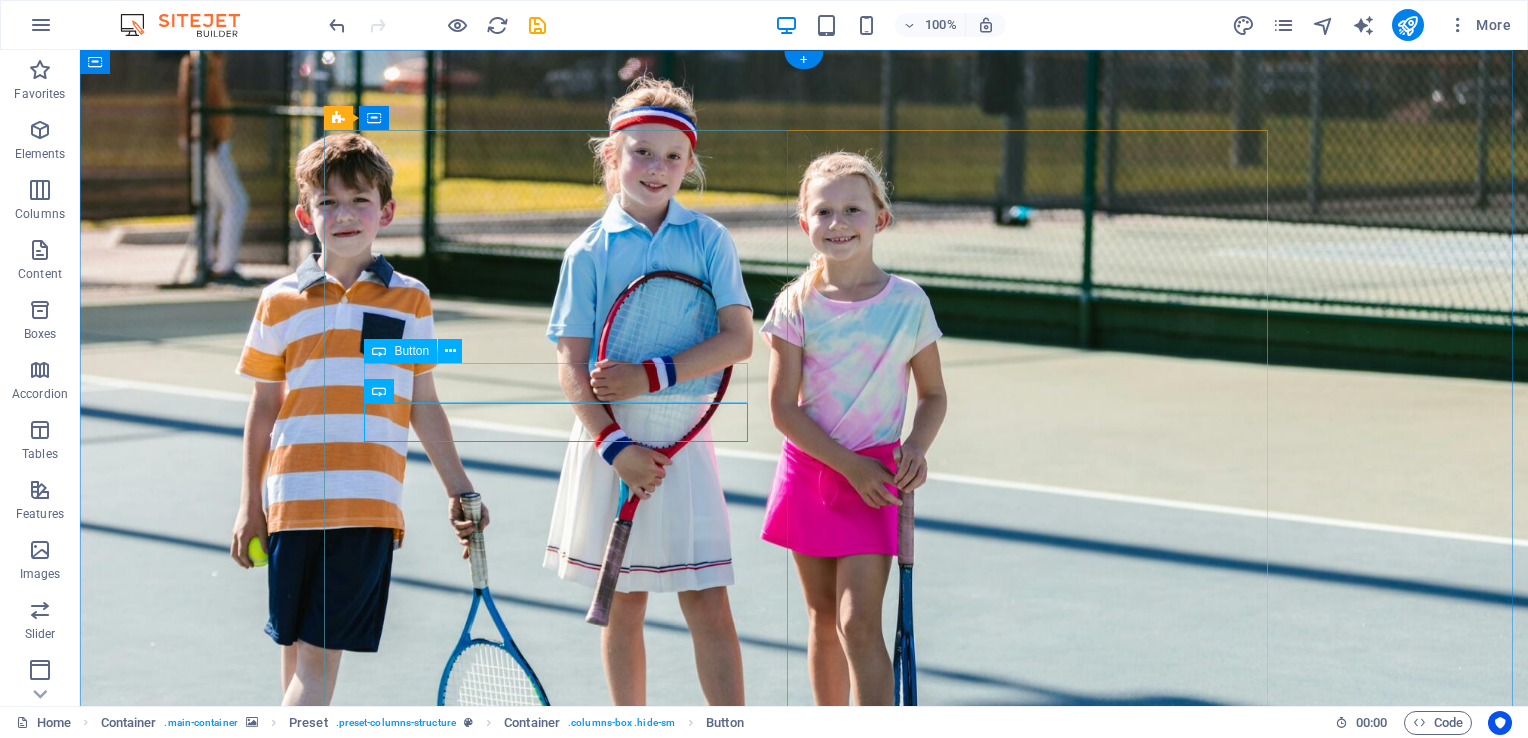 click on "Application Form" at bounding box center [804, 934] 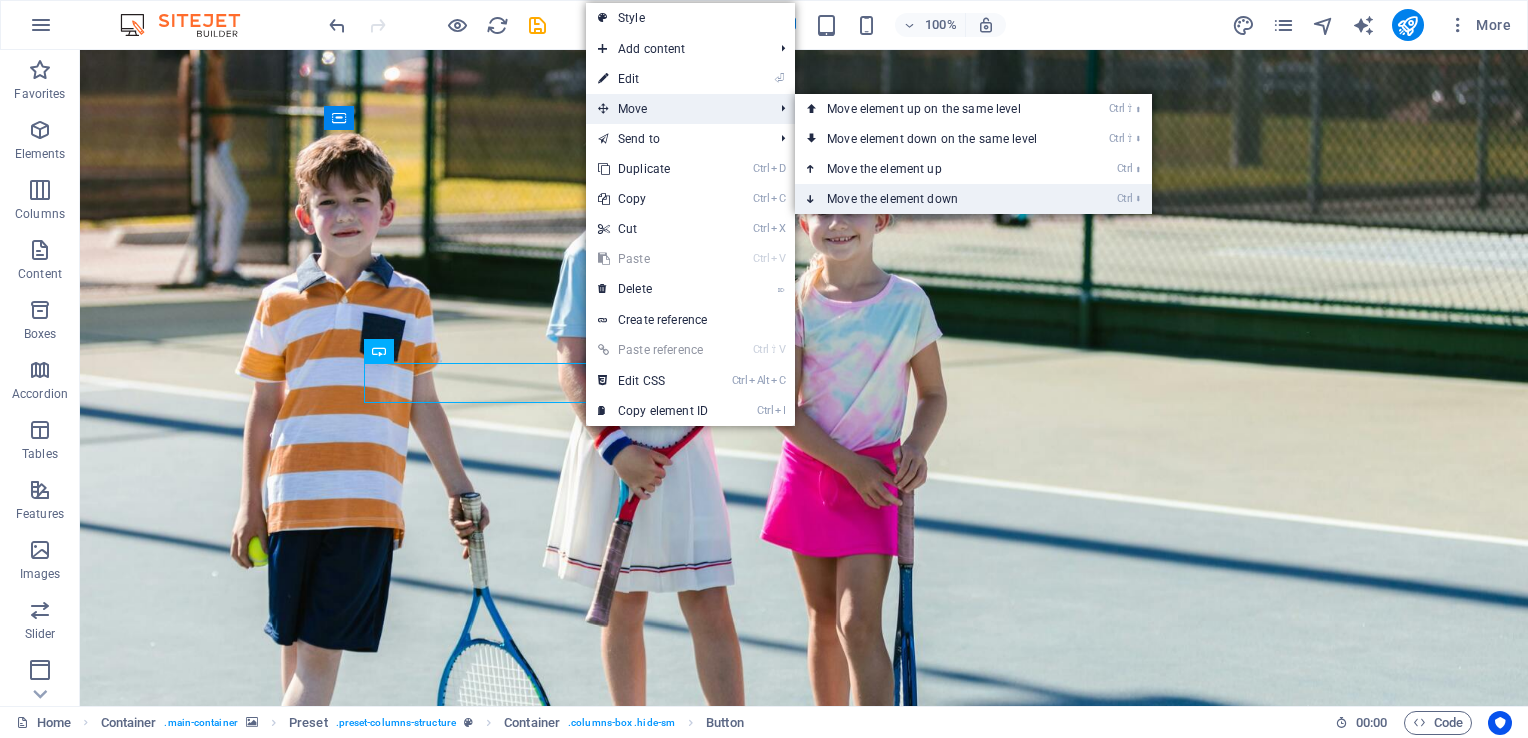 click on "Ctrl ⬇  Move the element down" at bounding box center (936, 199) 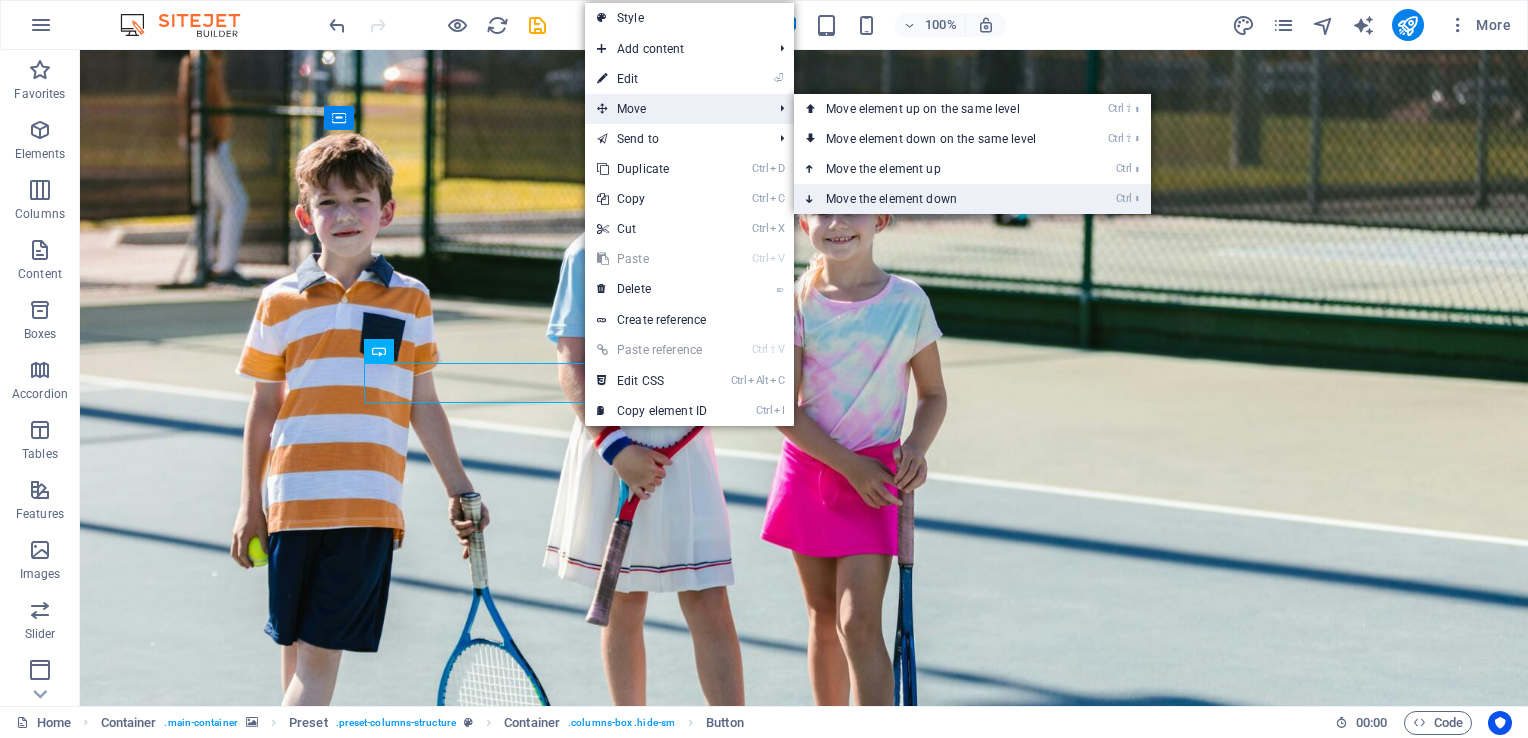 click on "Ctrl ⬇  Move the element down" at bounding box center [935, 199] 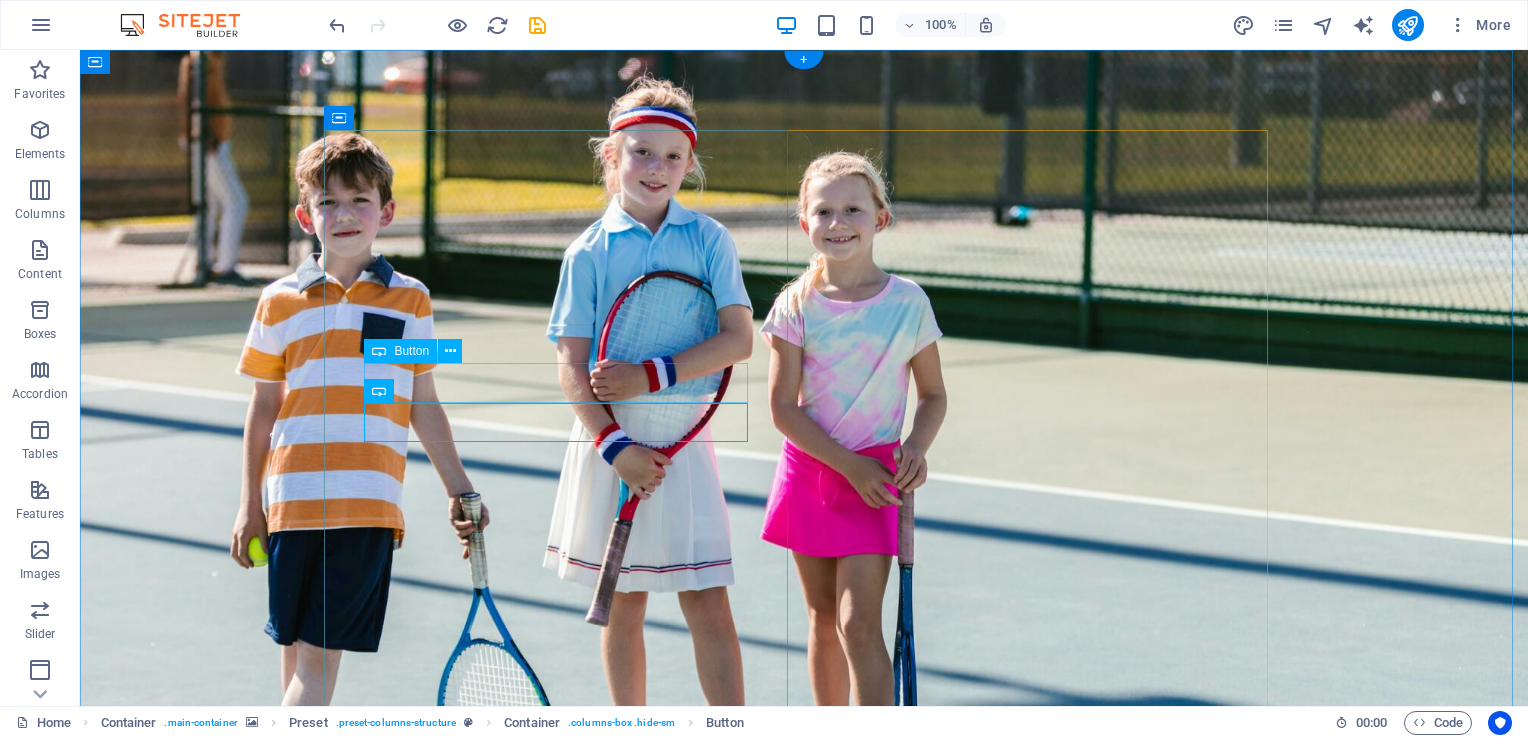 click on "Application Form" at bounding box center [804, 934] 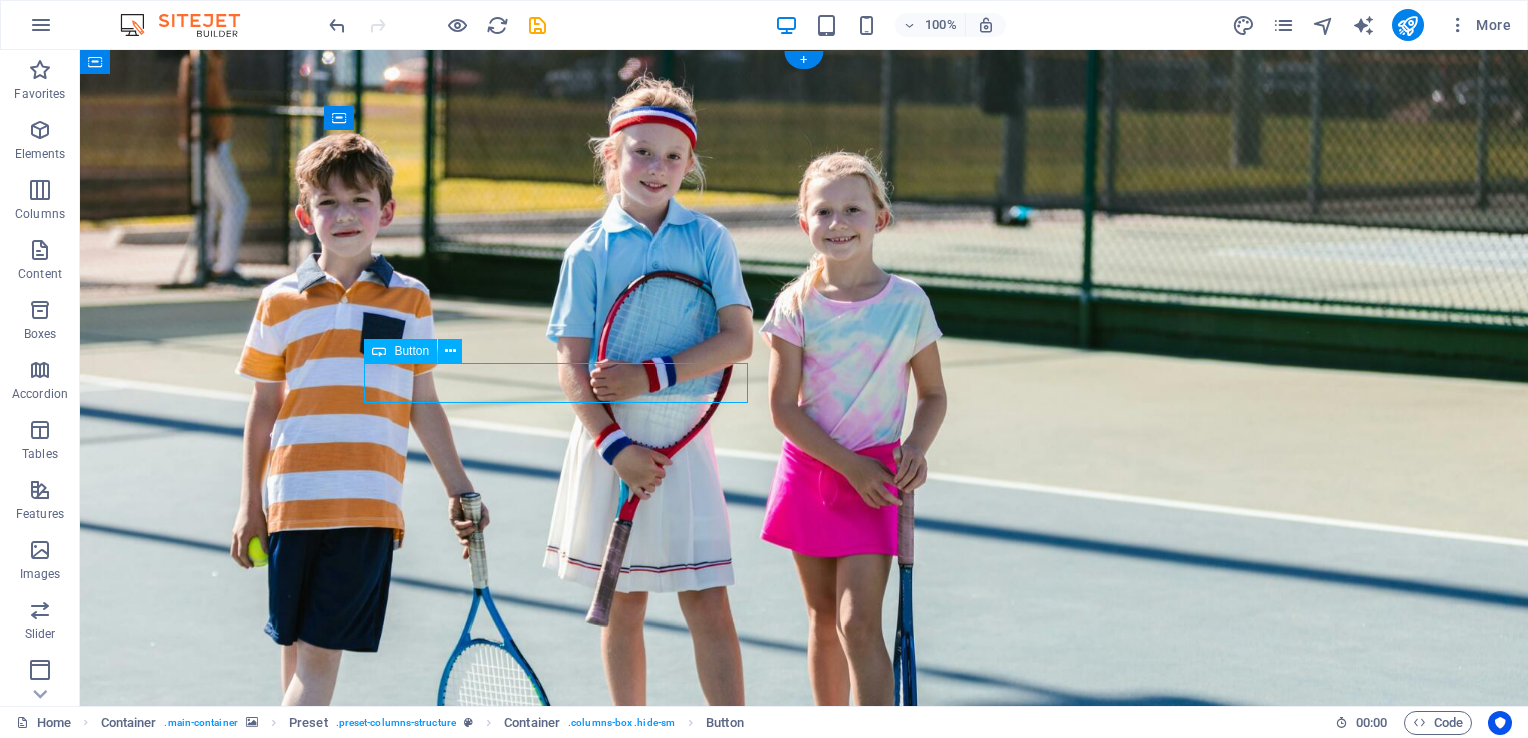 click on "Application Form" at bounding box center [804, 934] 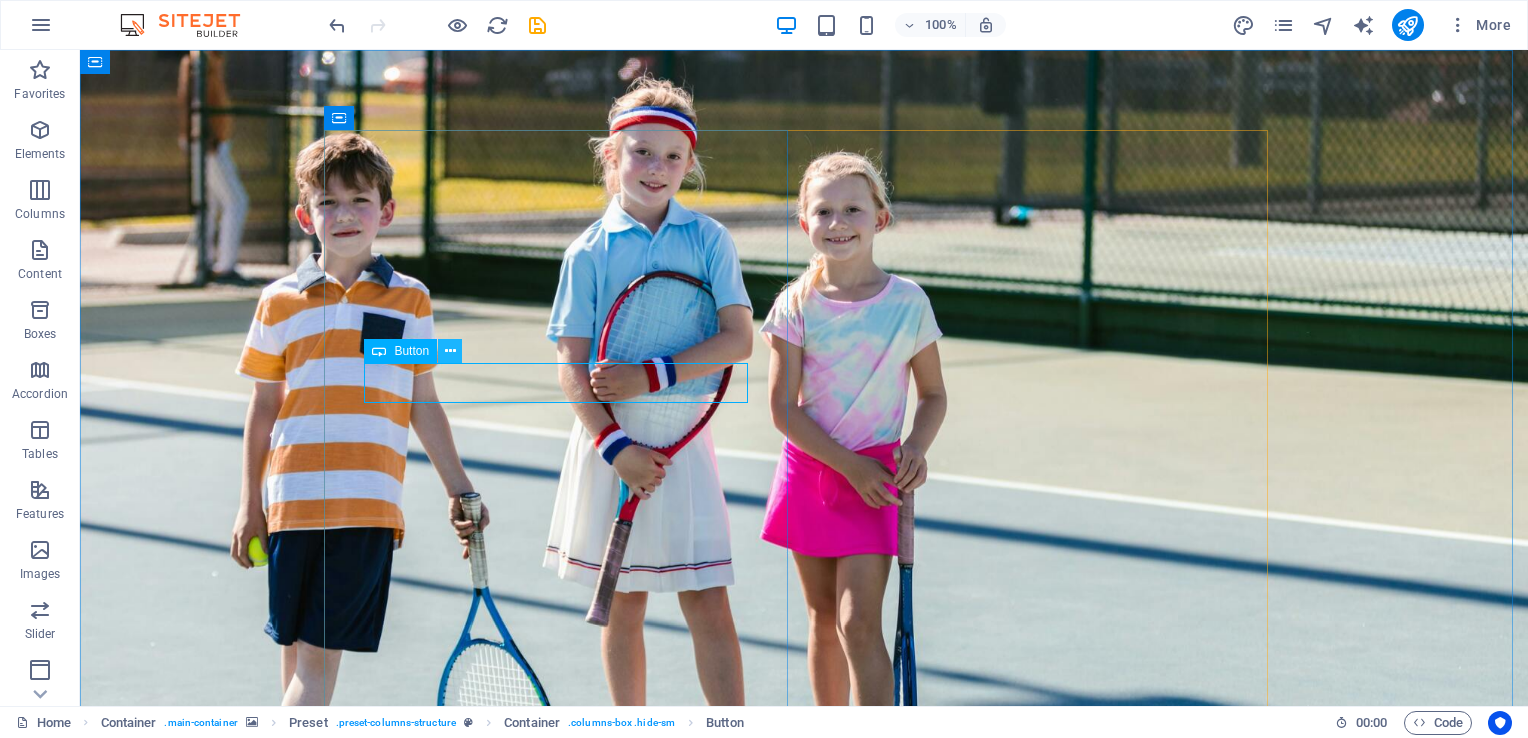 click at bounding box center [450, 351] 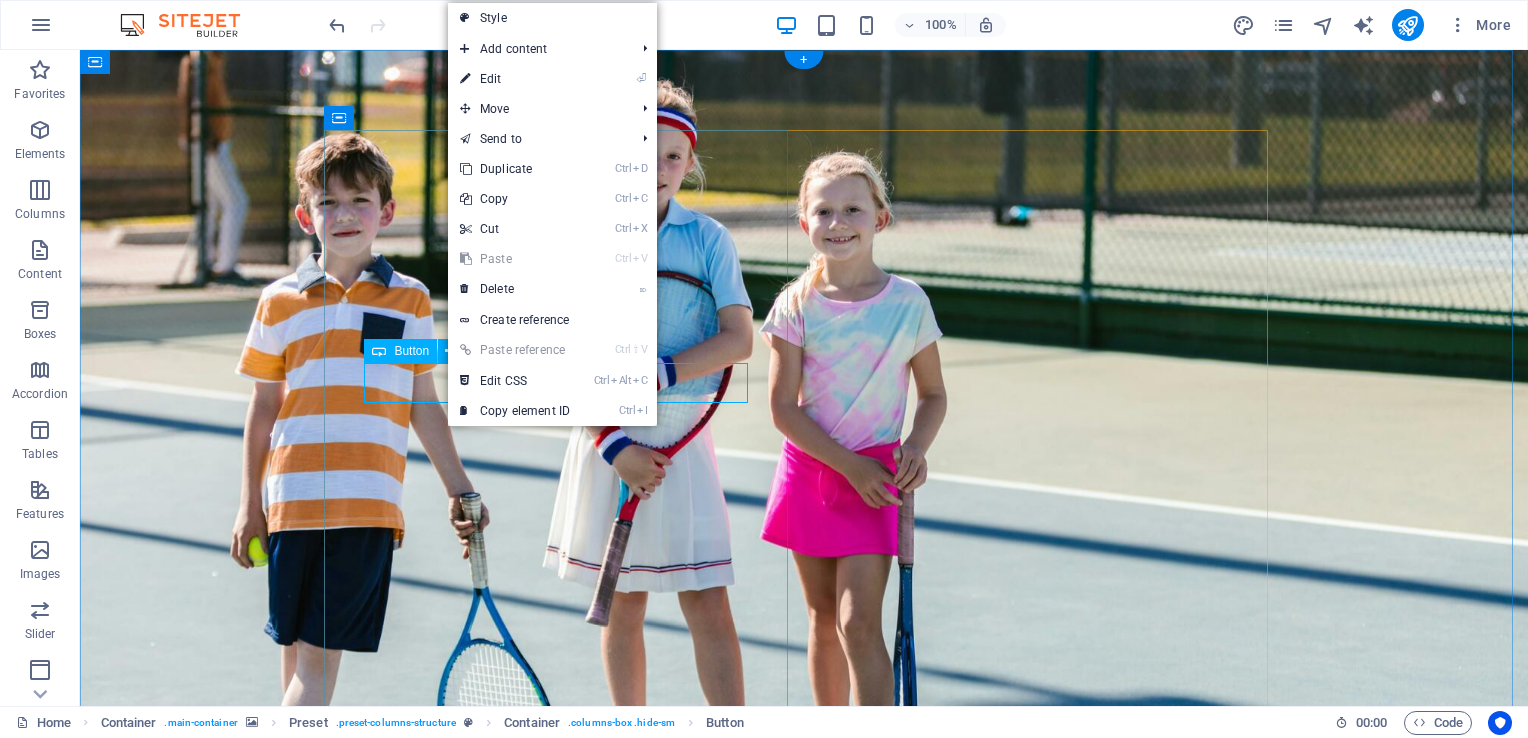 click on "Application Form" at bounding box center [804, 934] 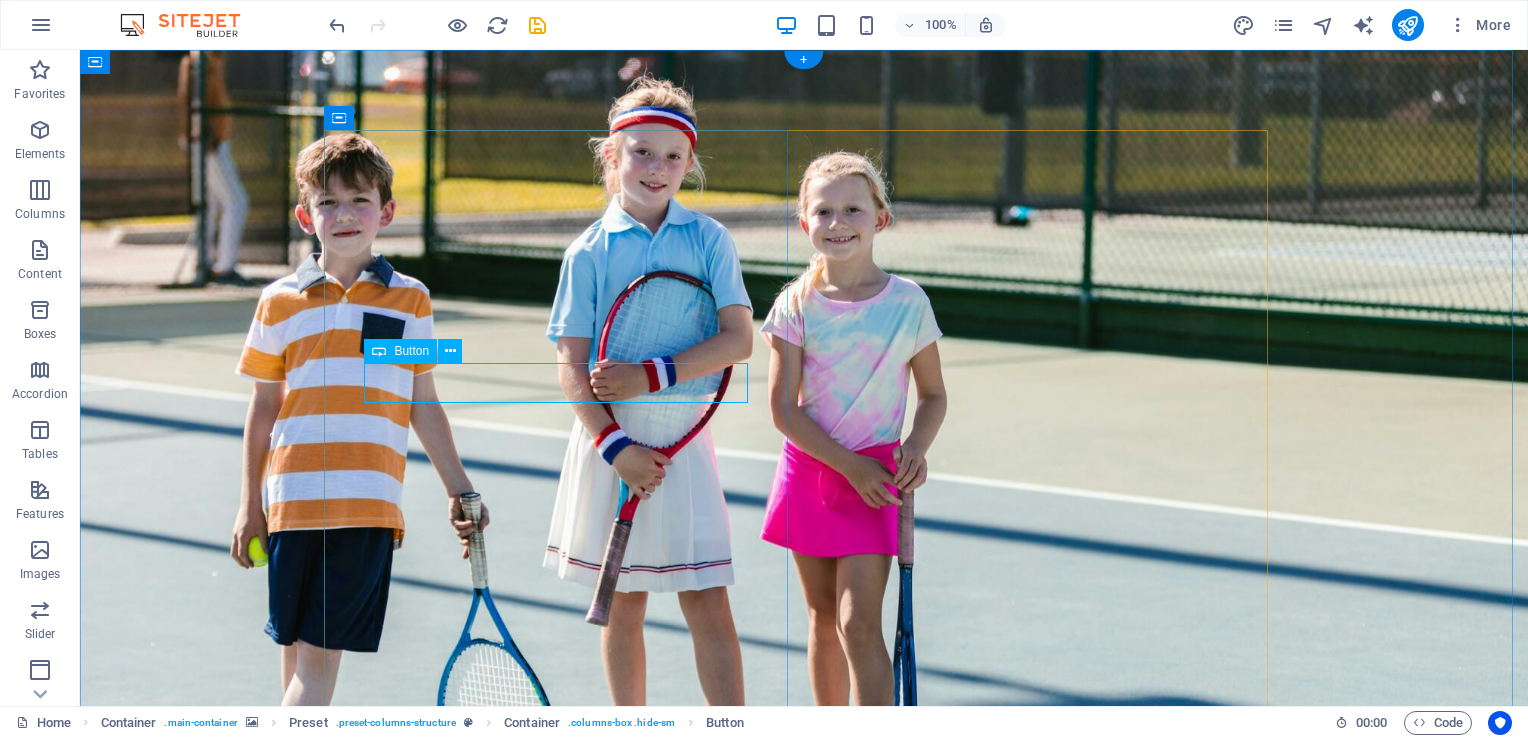 click on "Application Form" at bounding box center [804, 934] 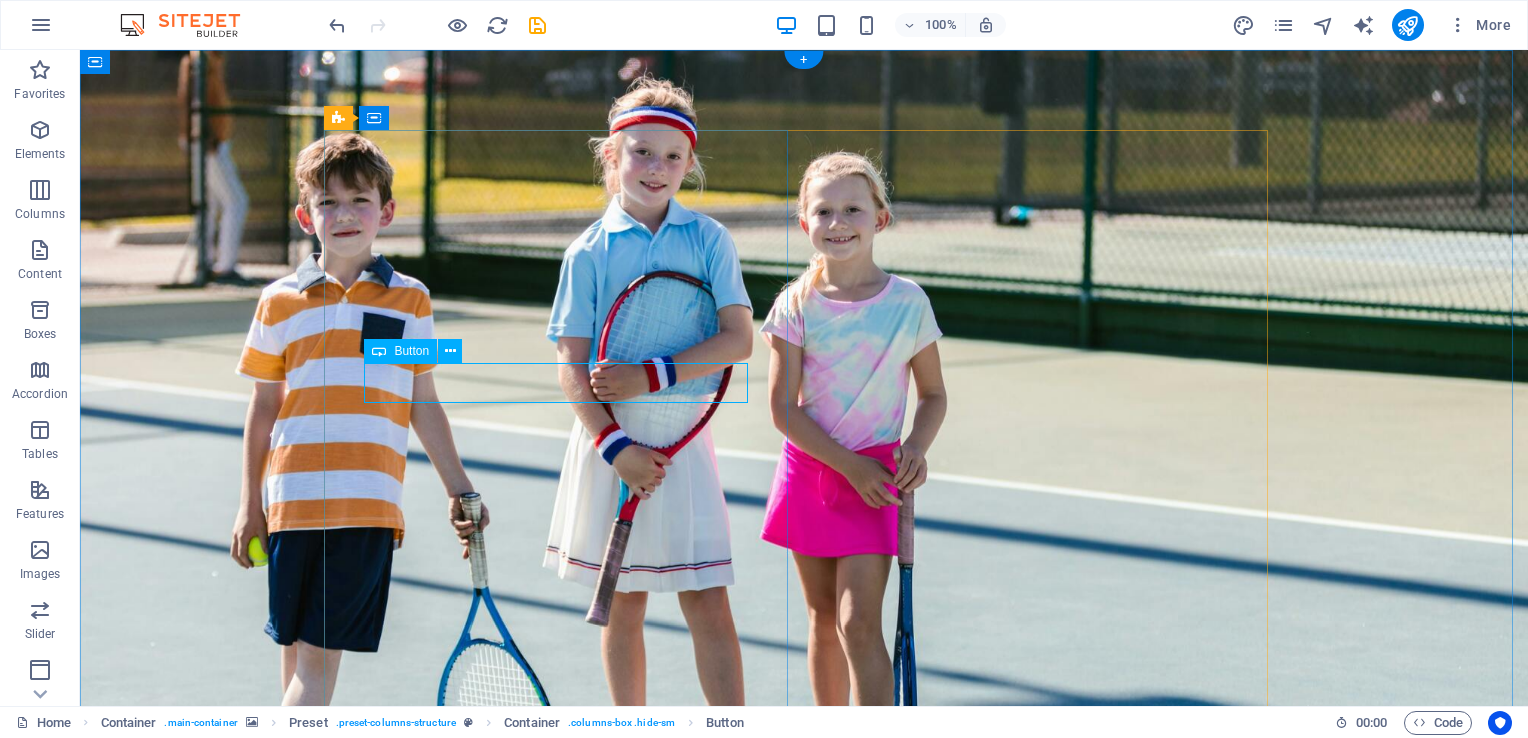 click on "Application Form" at bounding box center [804, 934] 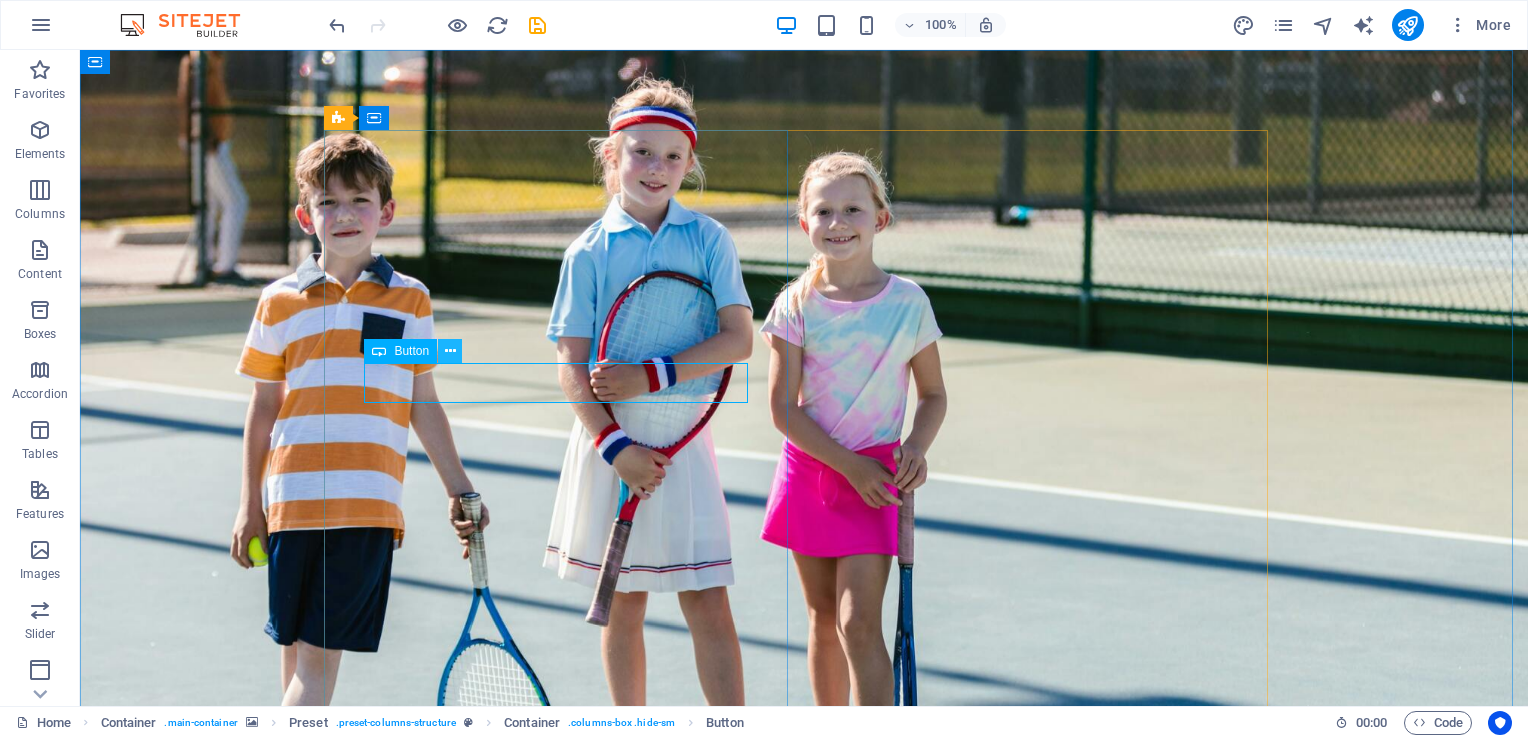 click at bounding box center [450, 351] 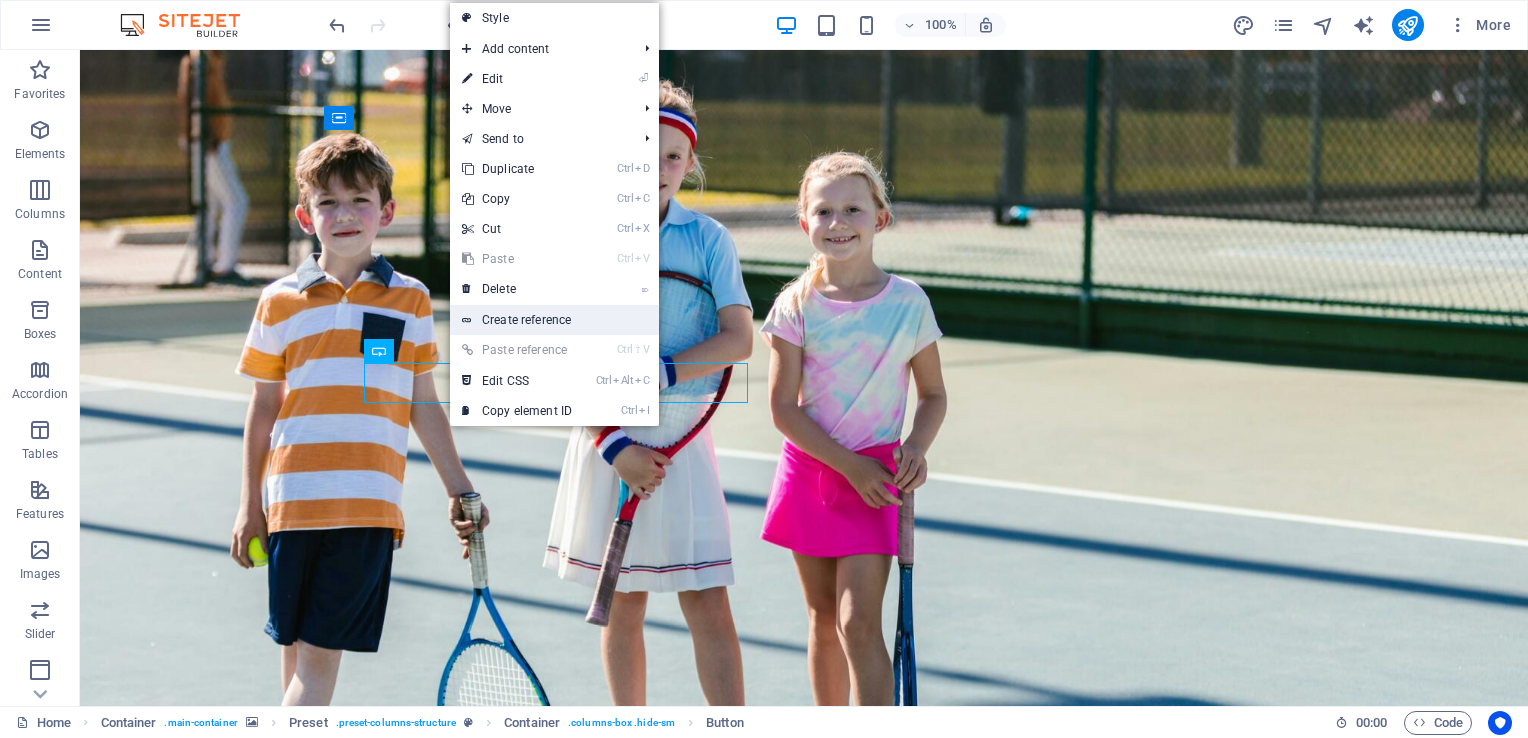 click on "Create reference" at bounding box center (554, 320) 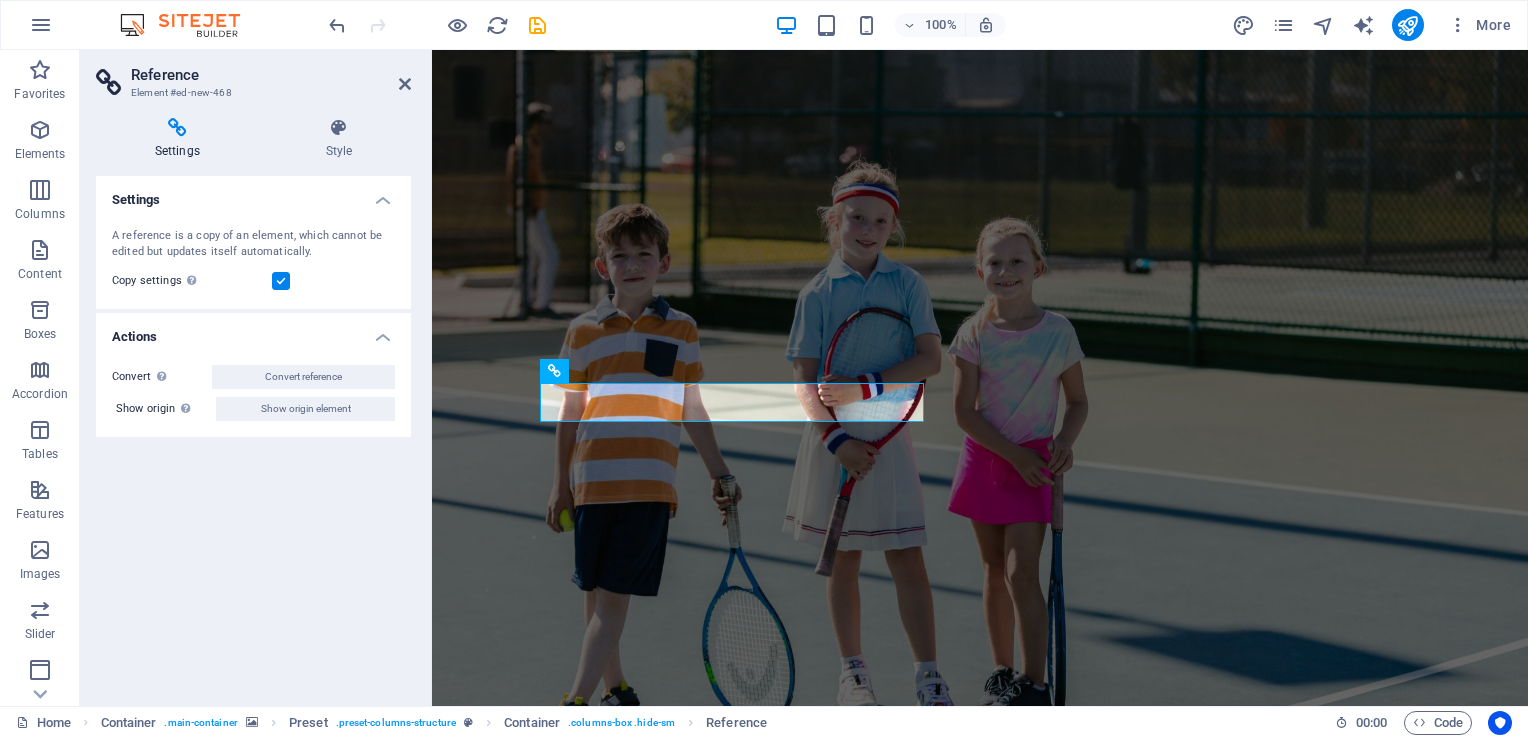 click on "Settings" at bounding box center (181, 139) 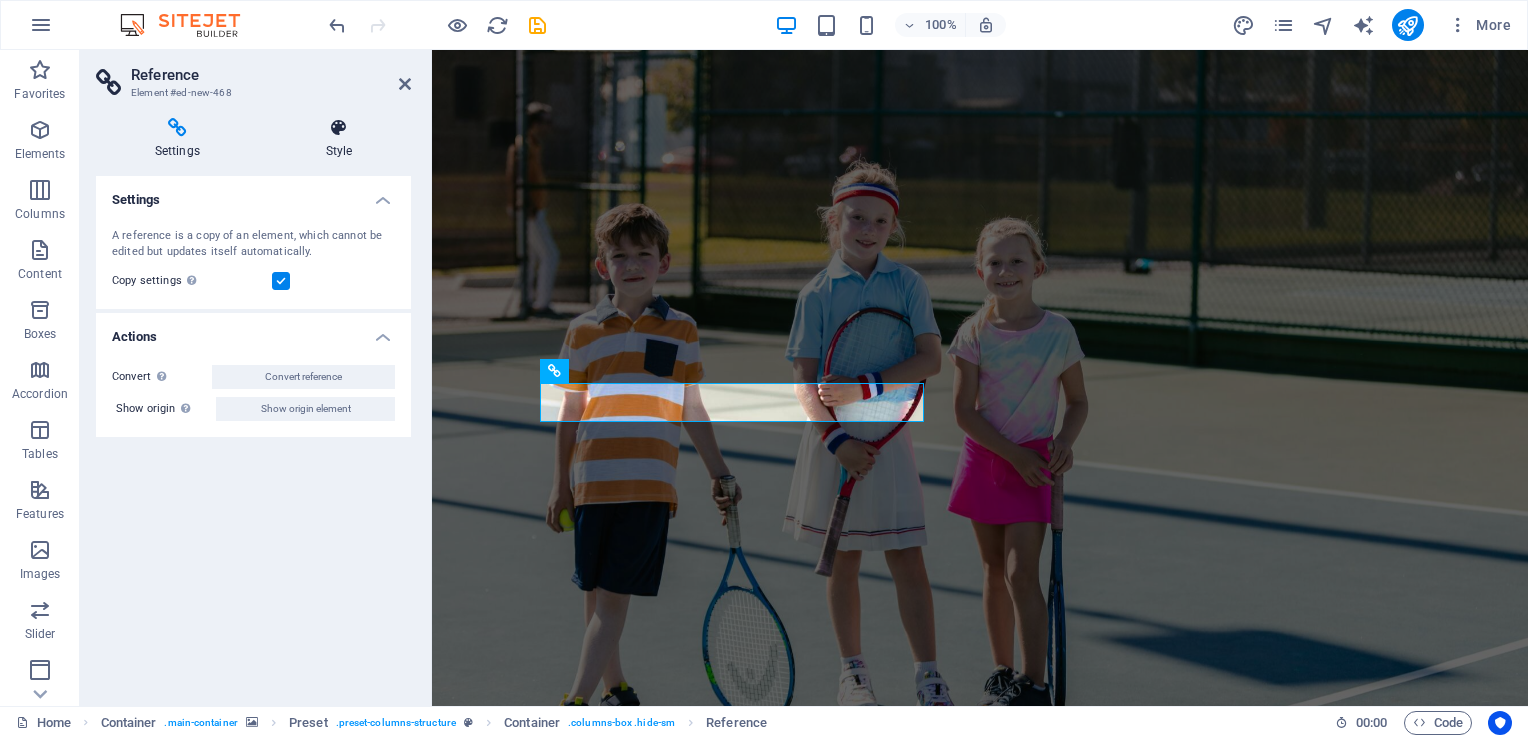 click on "Style" at bounding box center (339, 139) 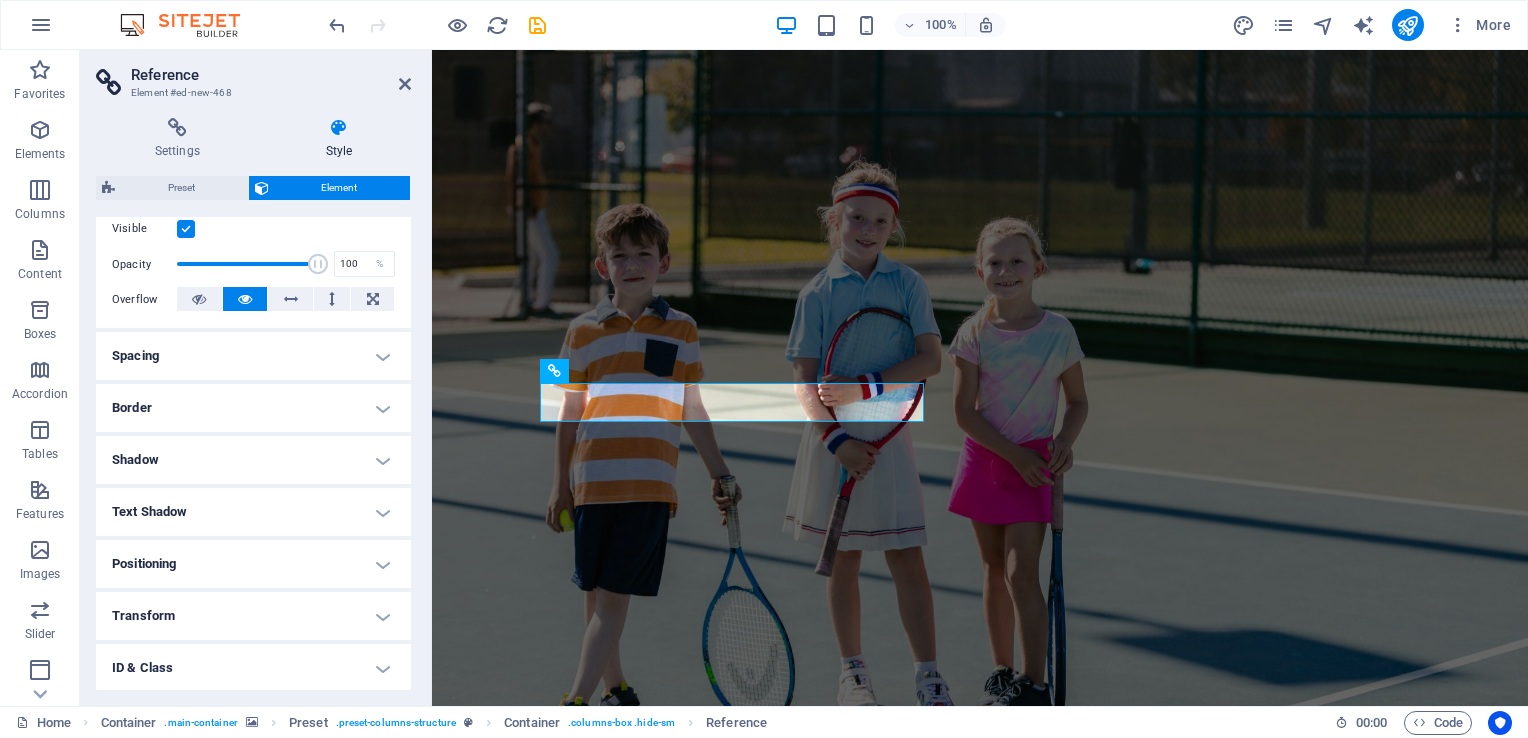 scroll, scrollTop: 371, scrollLeft: 0, axis: vertical 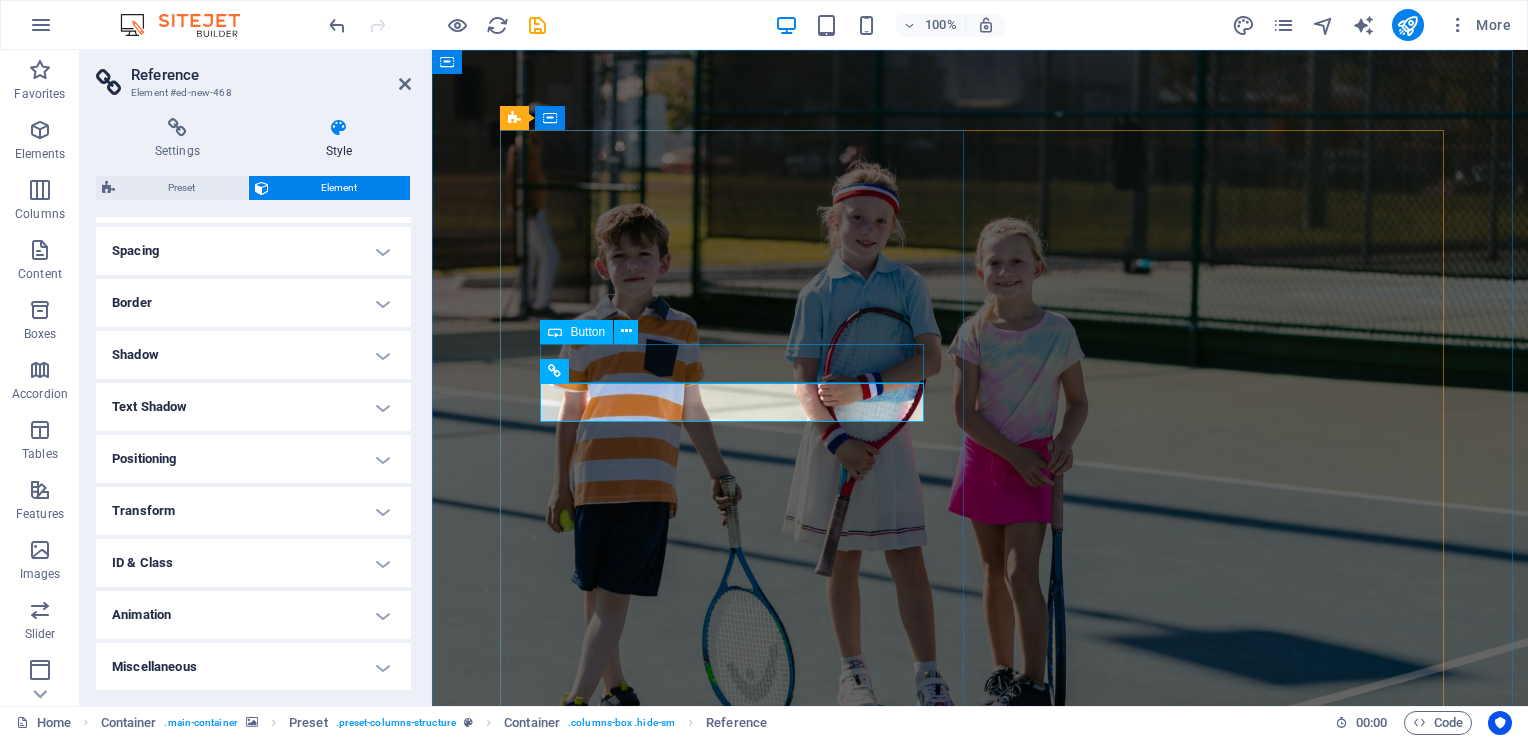 click on "Application Form" at bounding box center [980, 934] 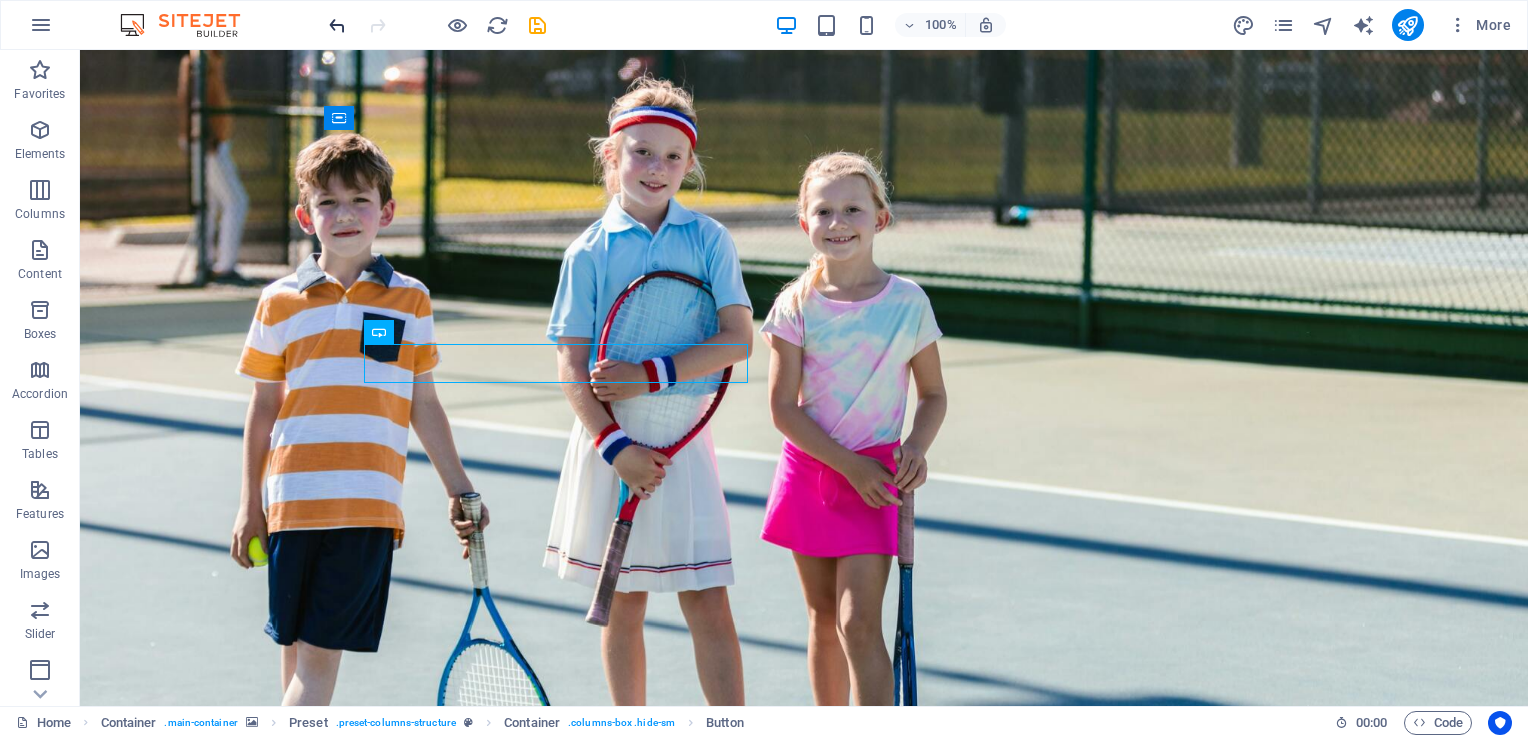 click at bounding box center (337, 25) 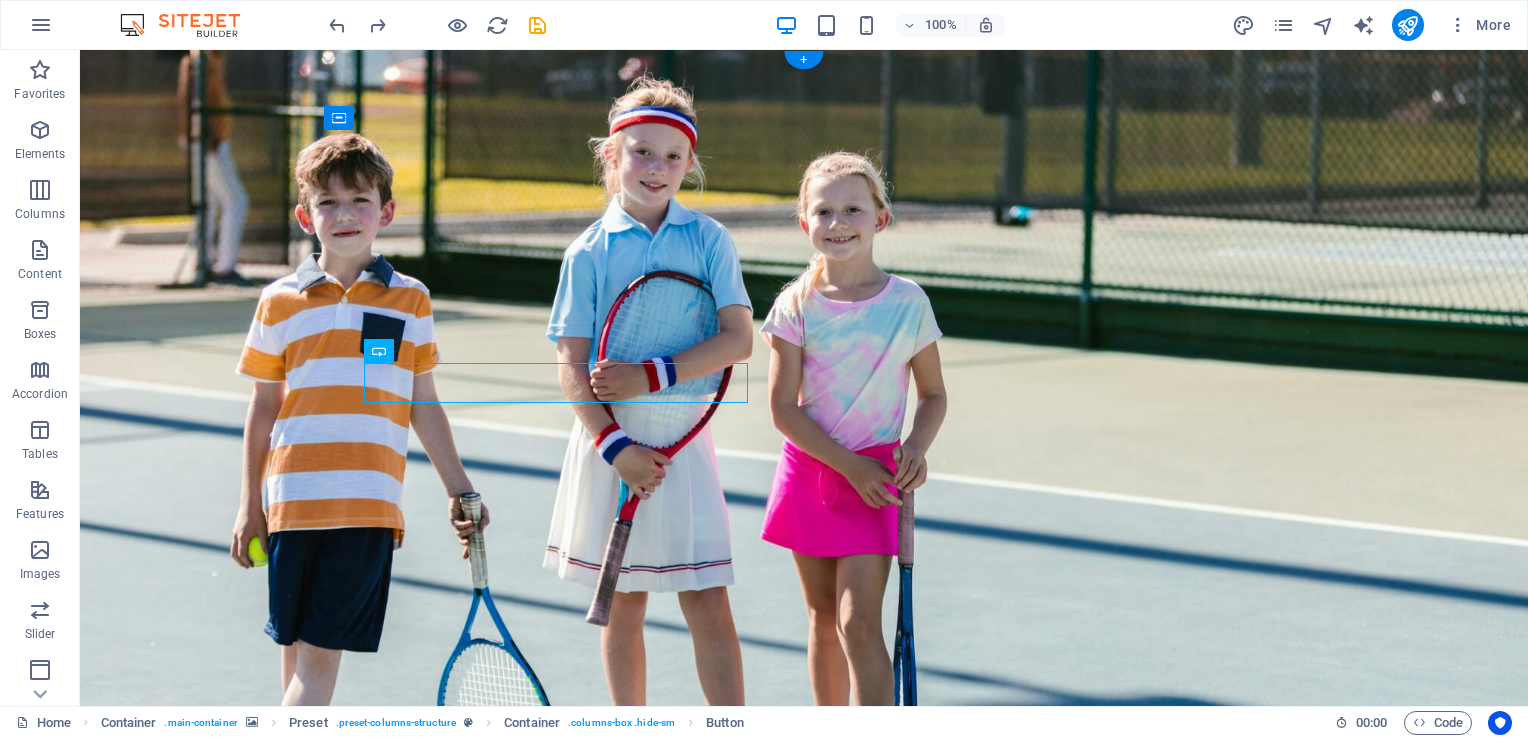 click at bounding box center (804, 422) 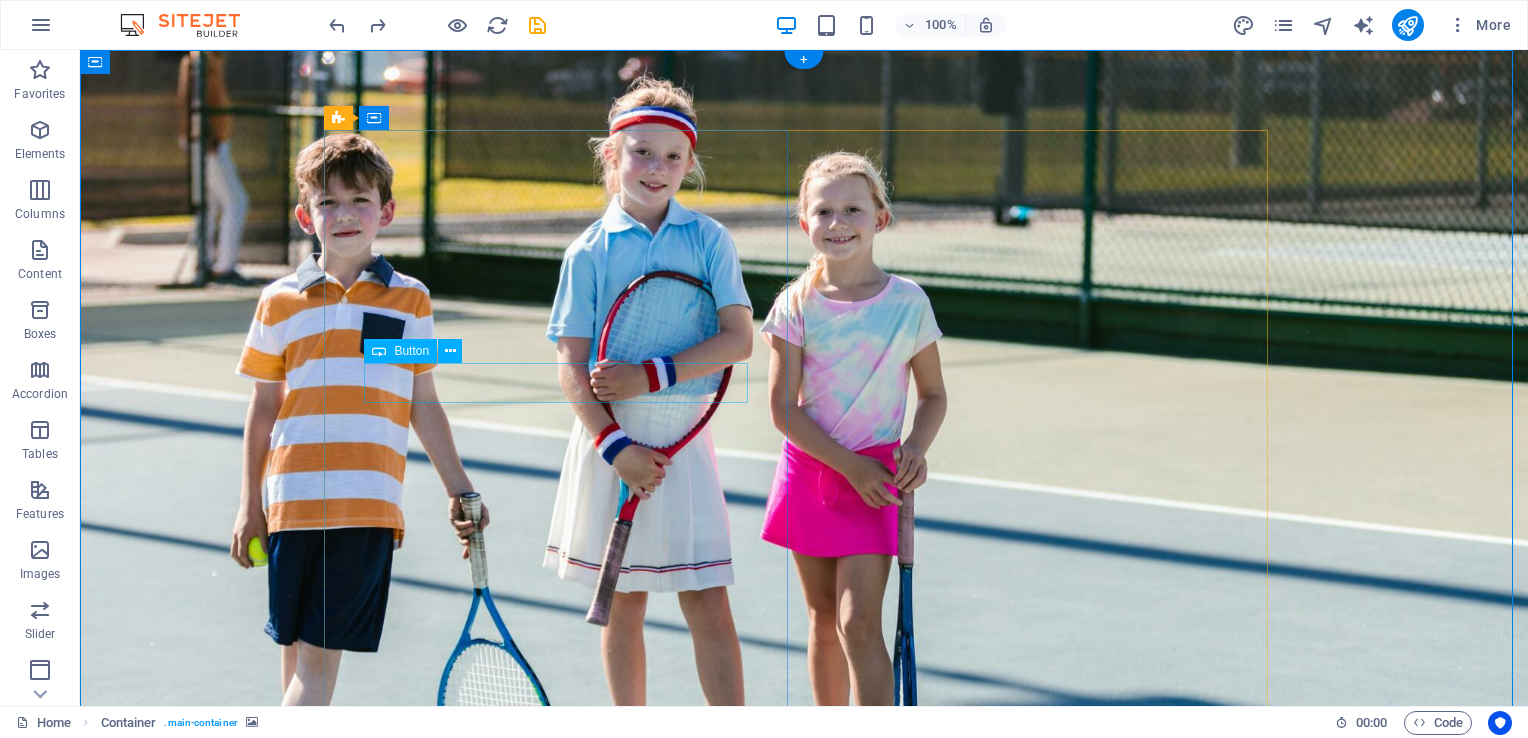 click on "Application Form" at bounding box center [804, 934] 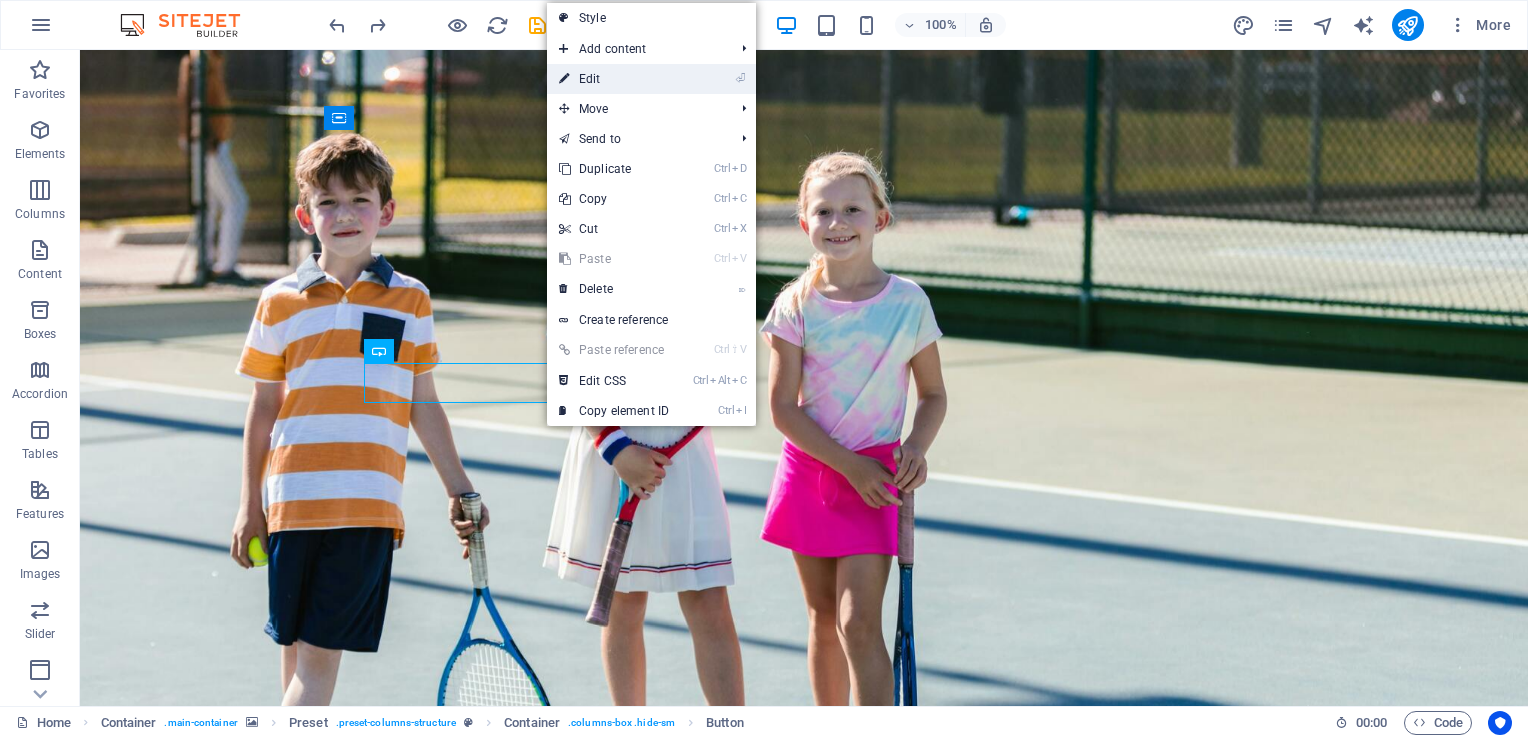 click on "⏎  Edit" at bounding box center [614, 79] 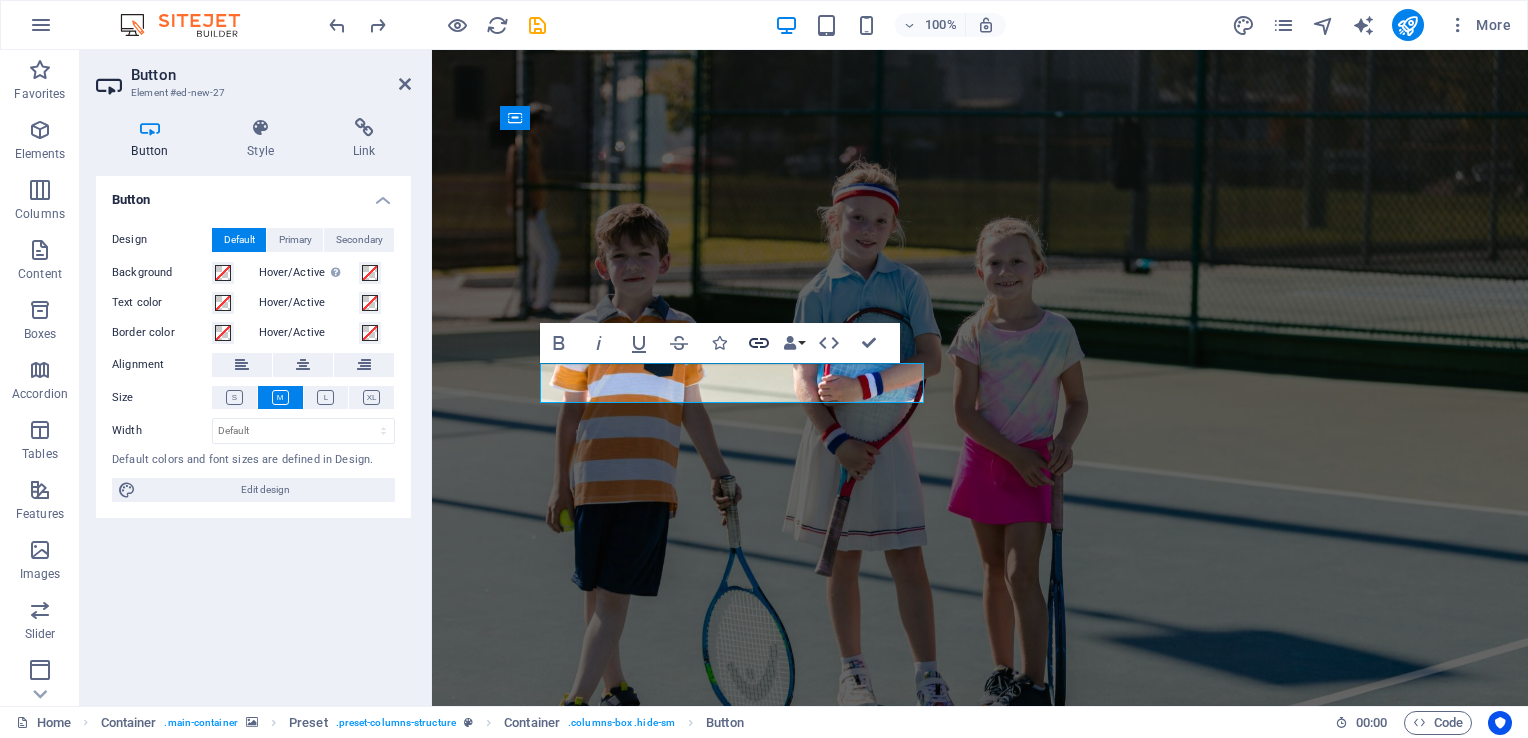 click 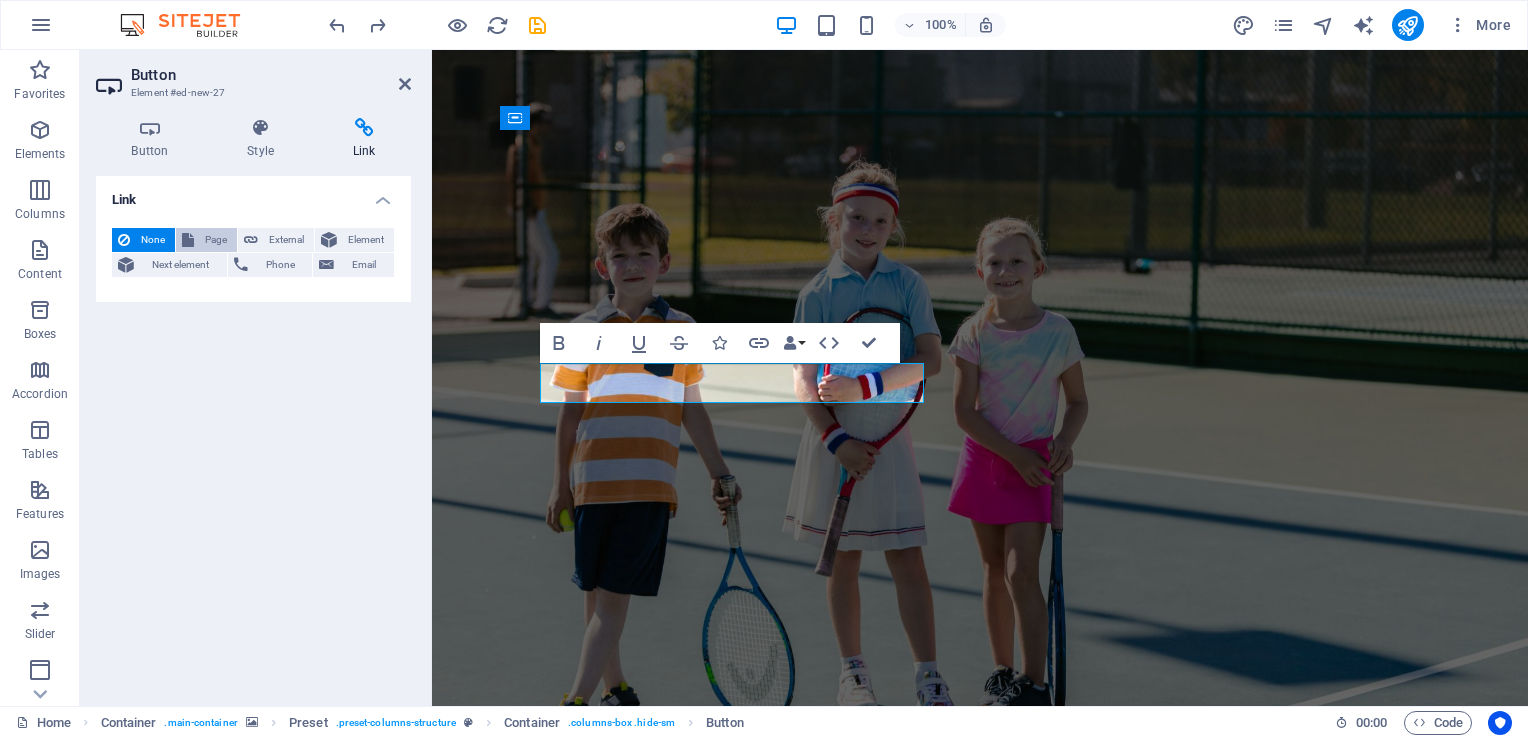 click on "Page" at bounding box center [215, 240] 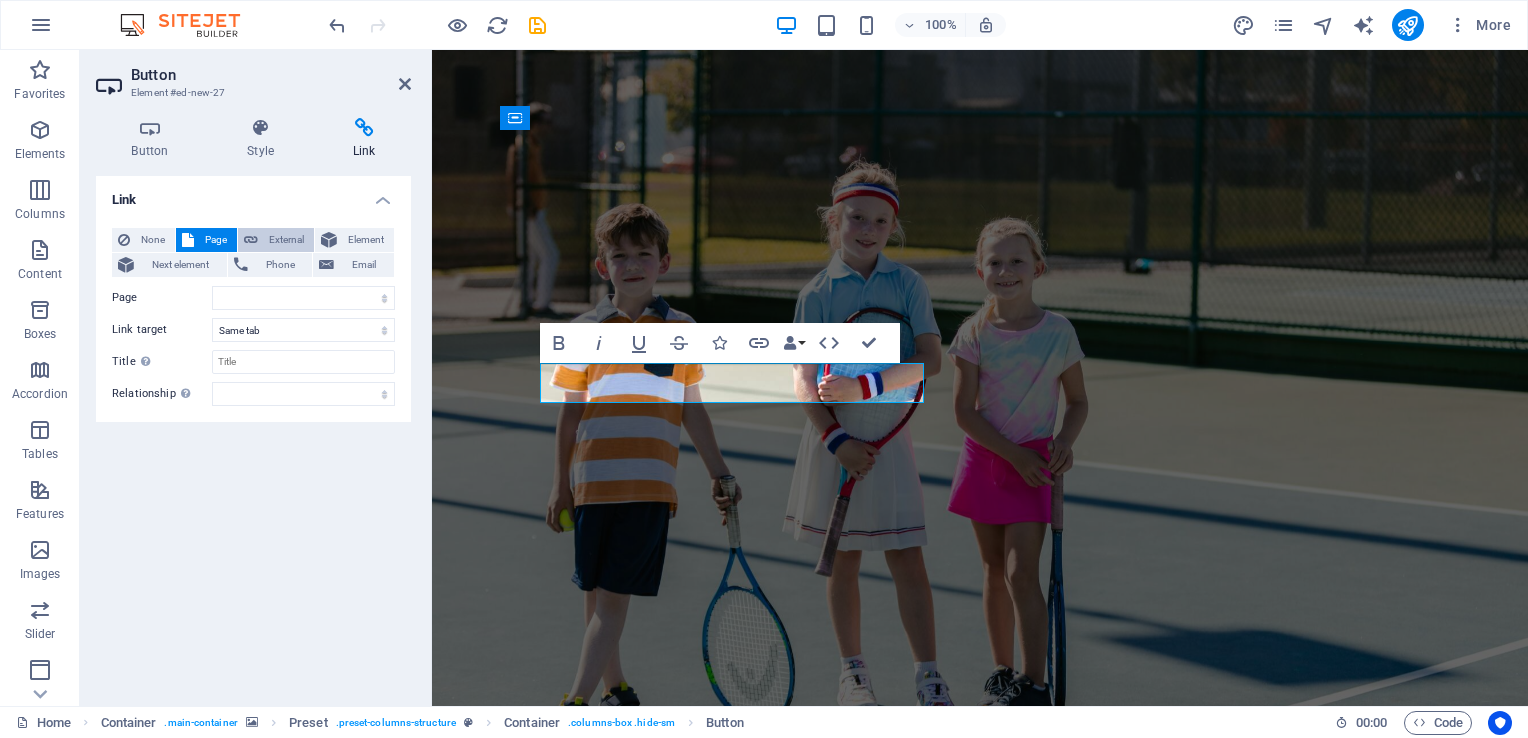 click on "External" at bounding box center (276, 240) 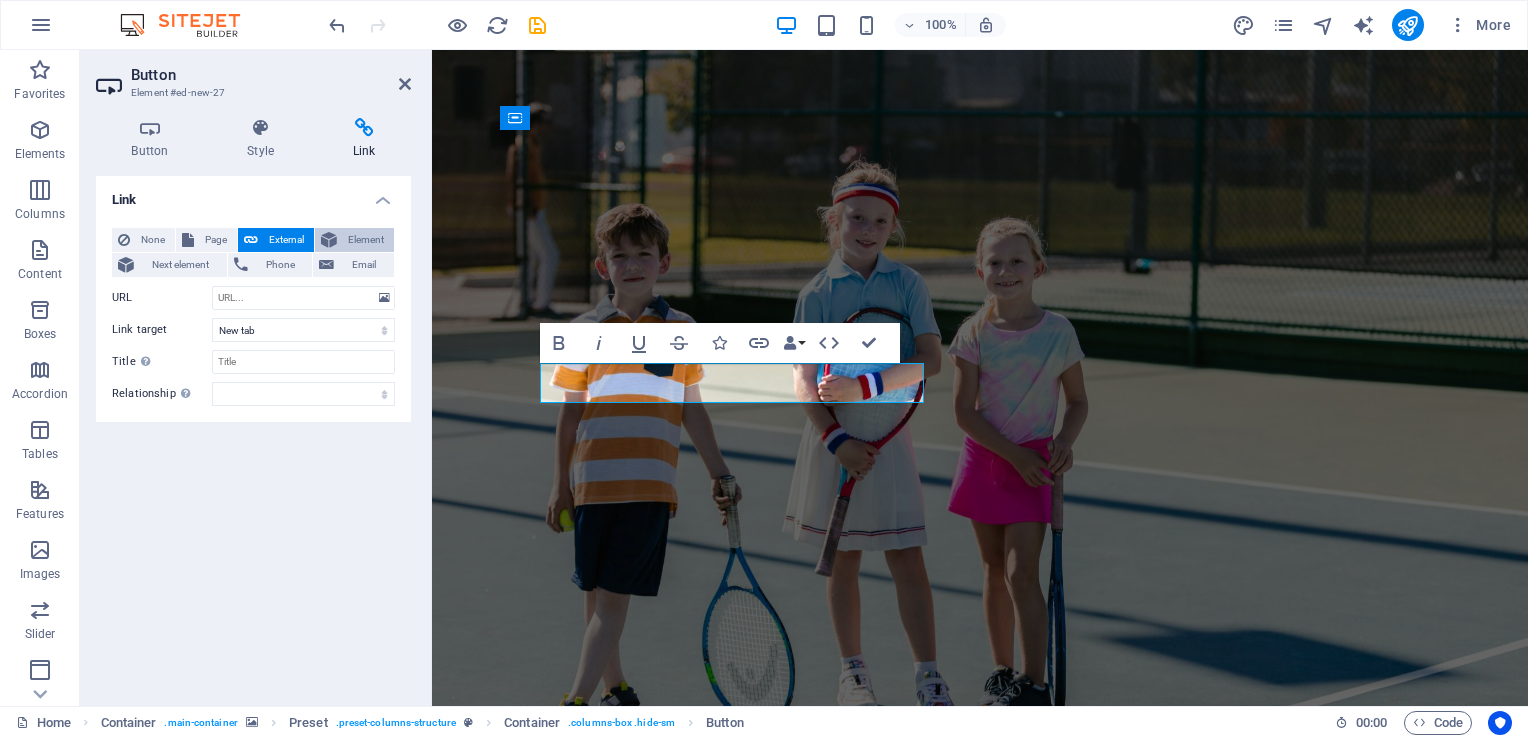 click on "Element" at bounding box center (354, 240) 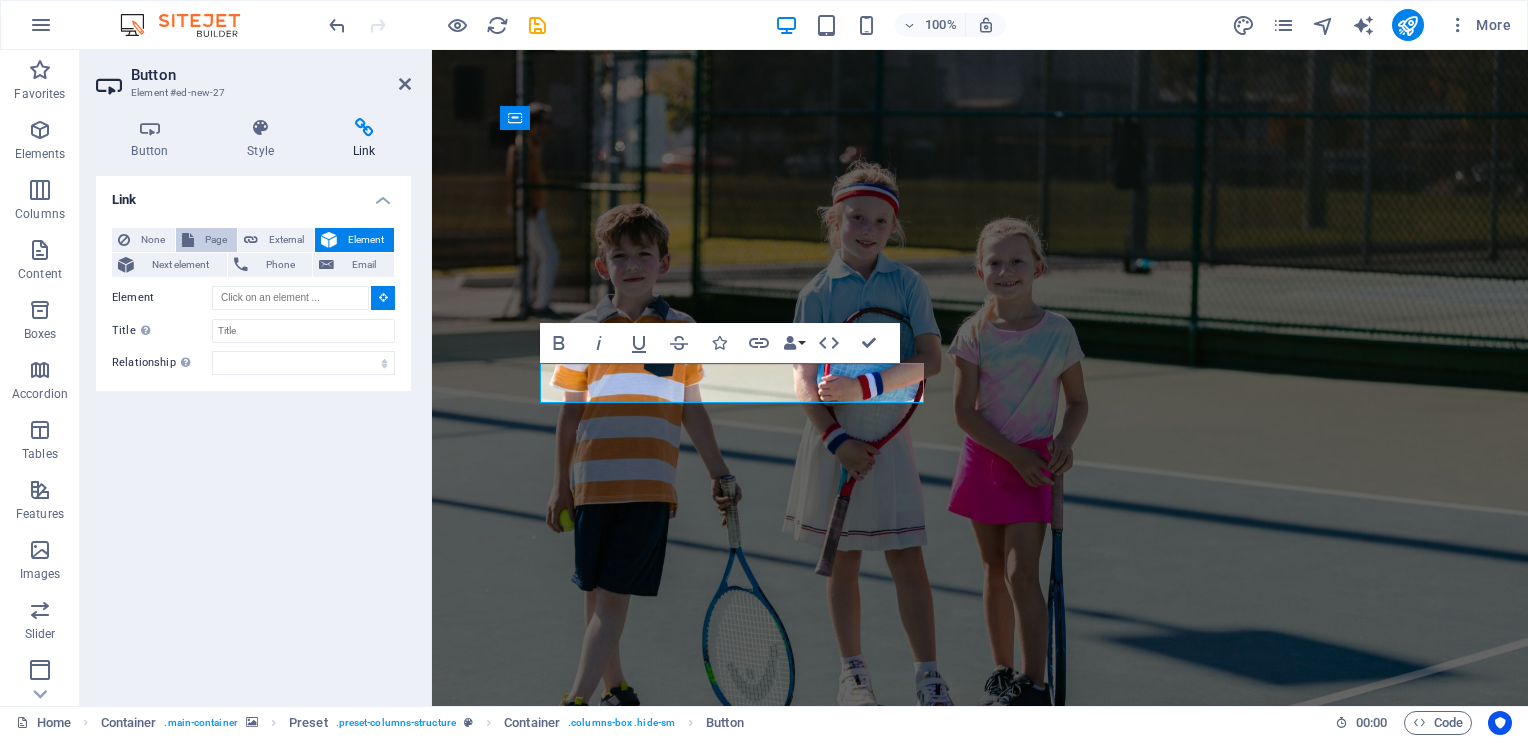 click on "Page" at bounding box center [215, 240] 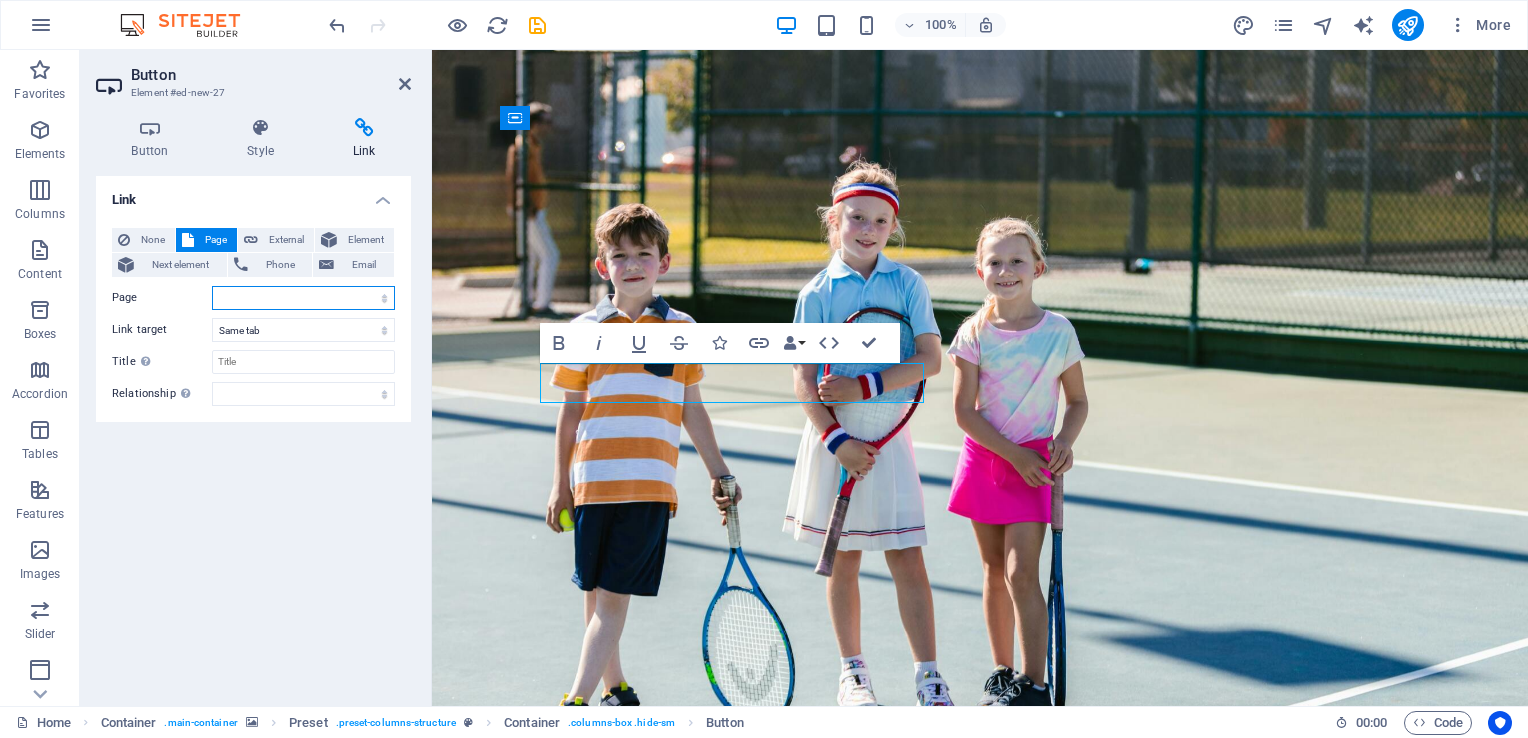 click on "Home Legal Notice Privacy" at bounding box center [303, 298] 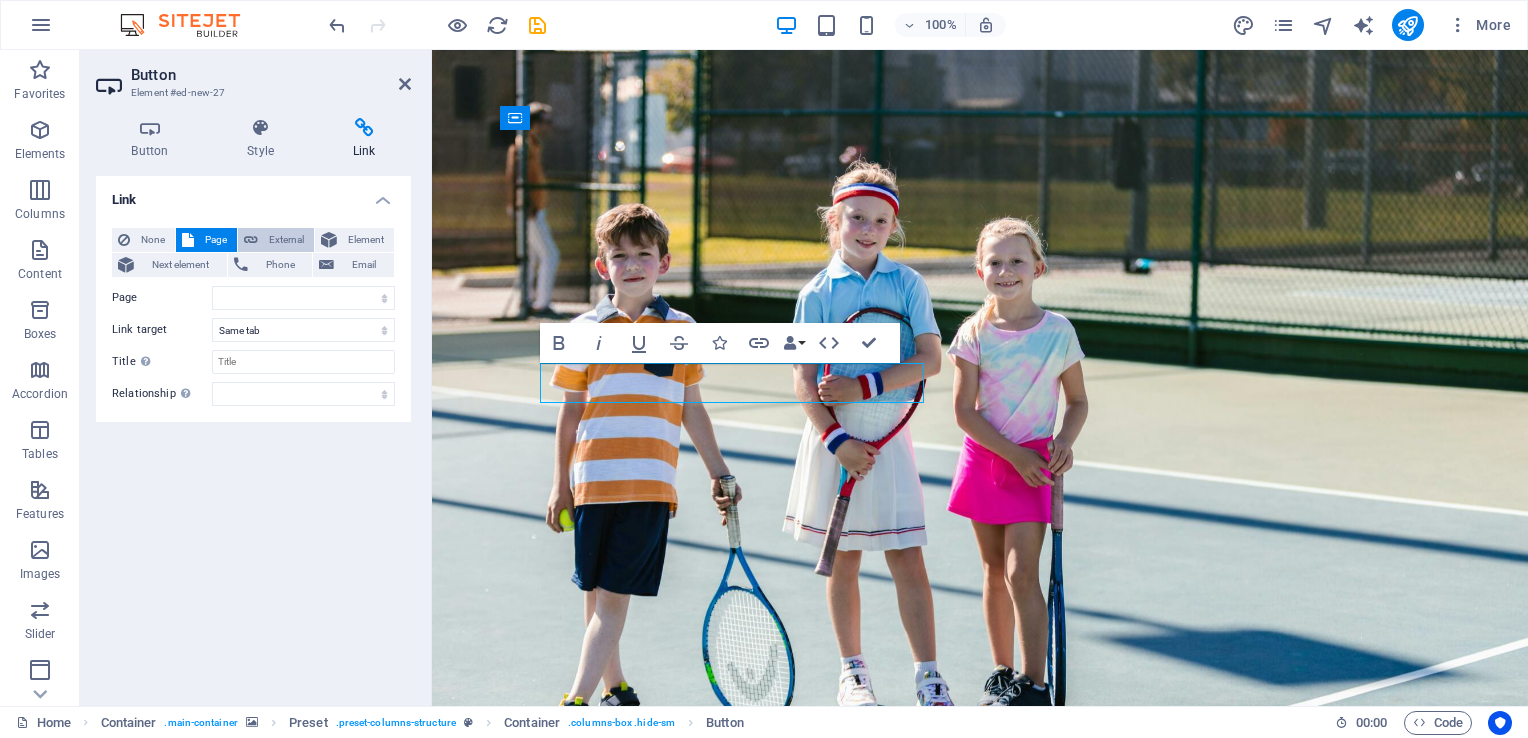 click on "External" at bounding box center (286, 240) 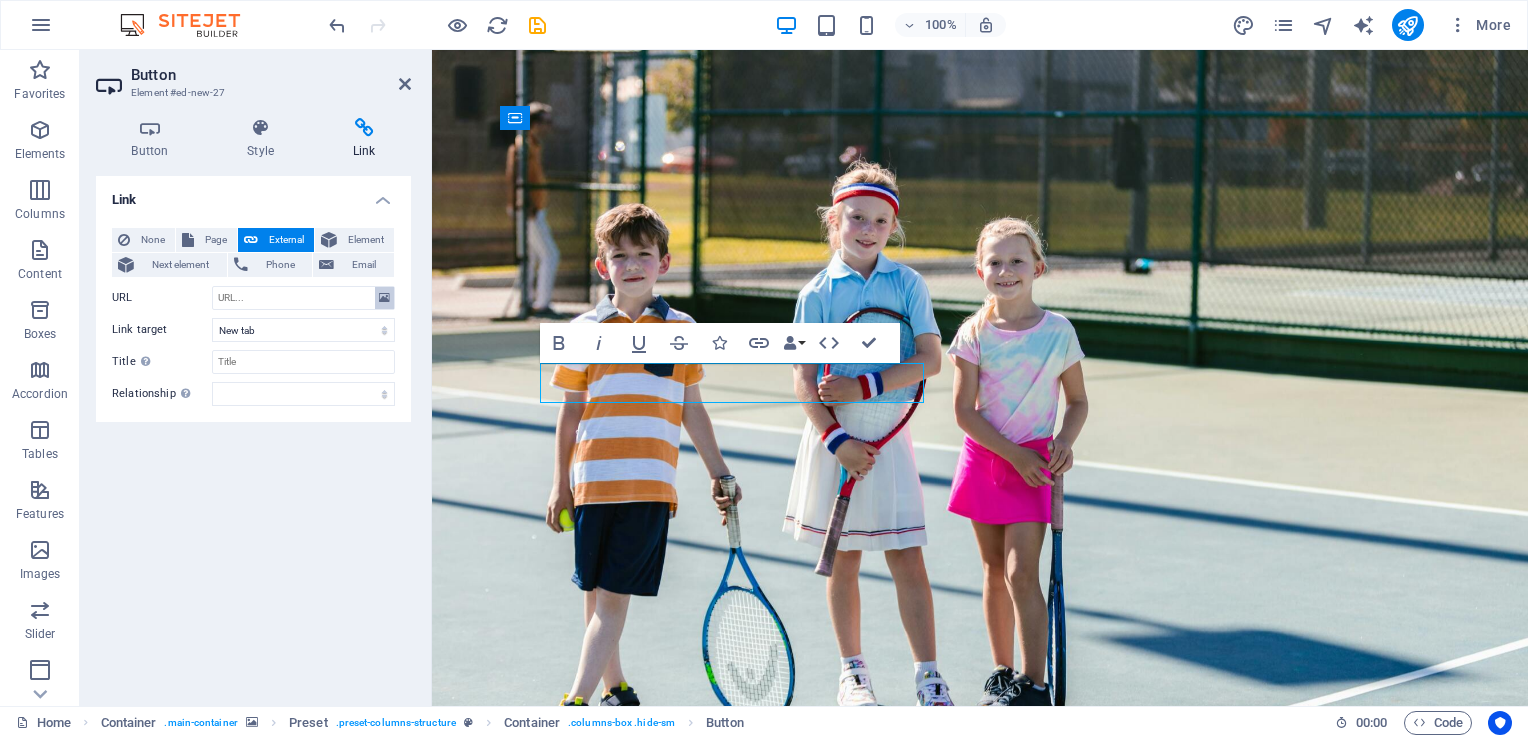 click at bounding box center (384, 298) 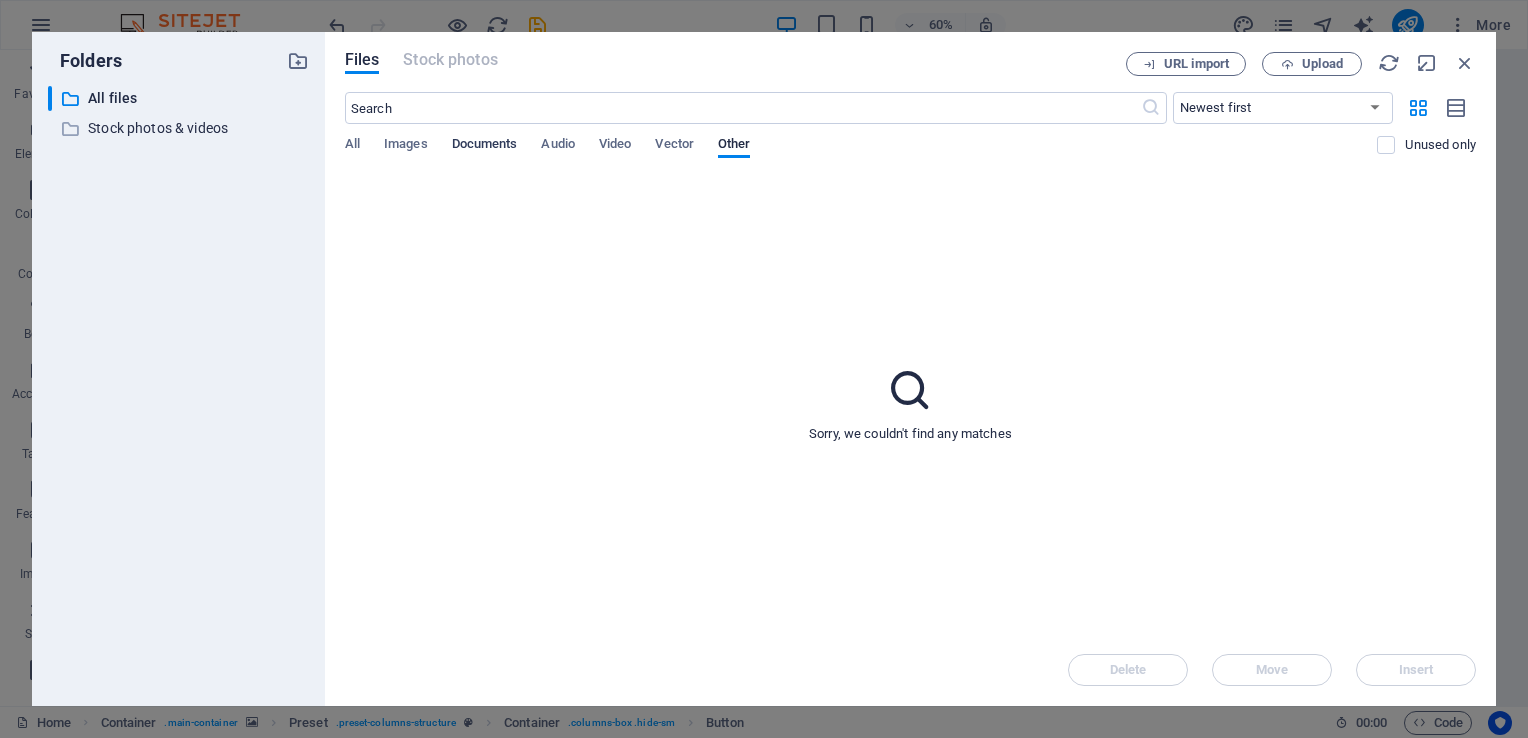 click on "Documents" at bounding box center [485, 146] 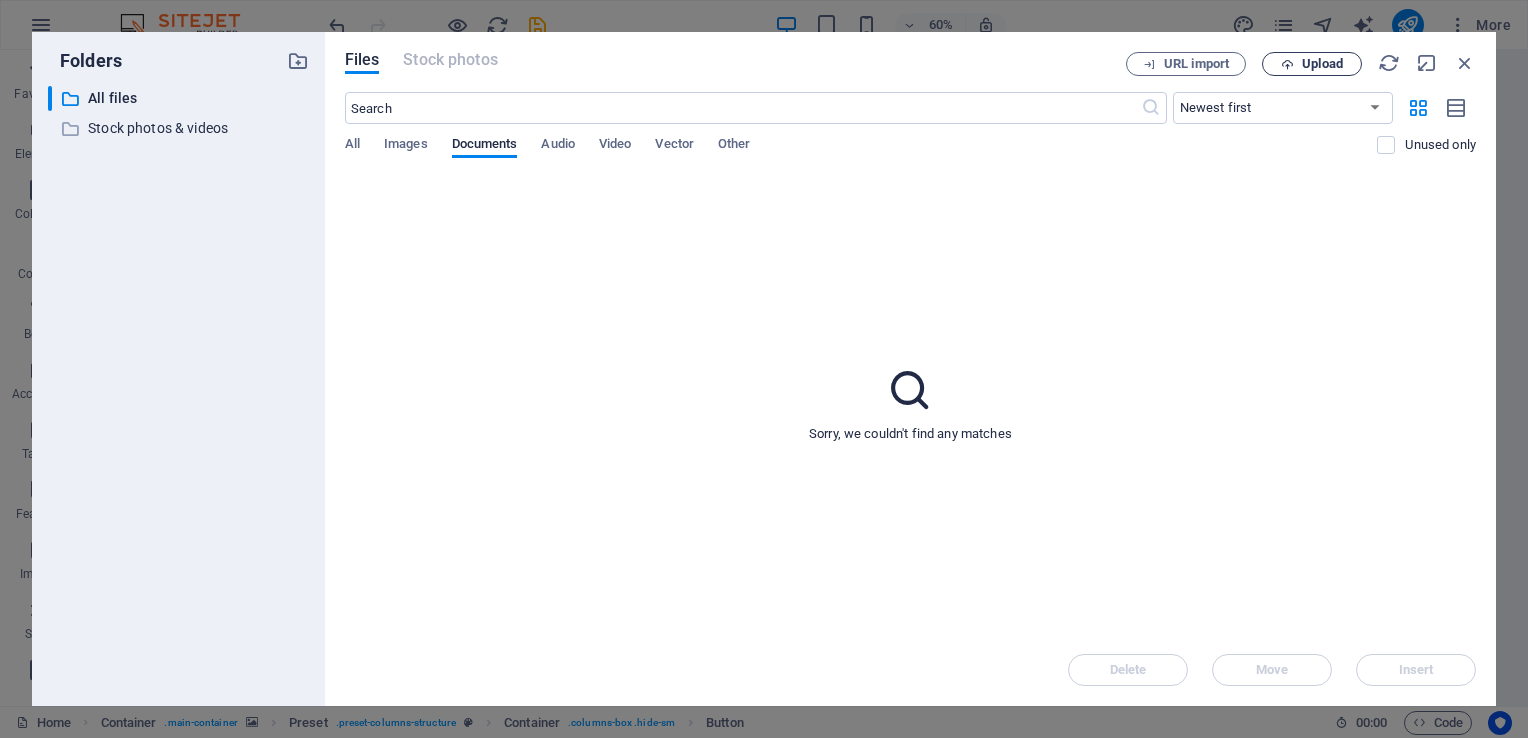 click on "Upload" at bounding box center [1322, 64] 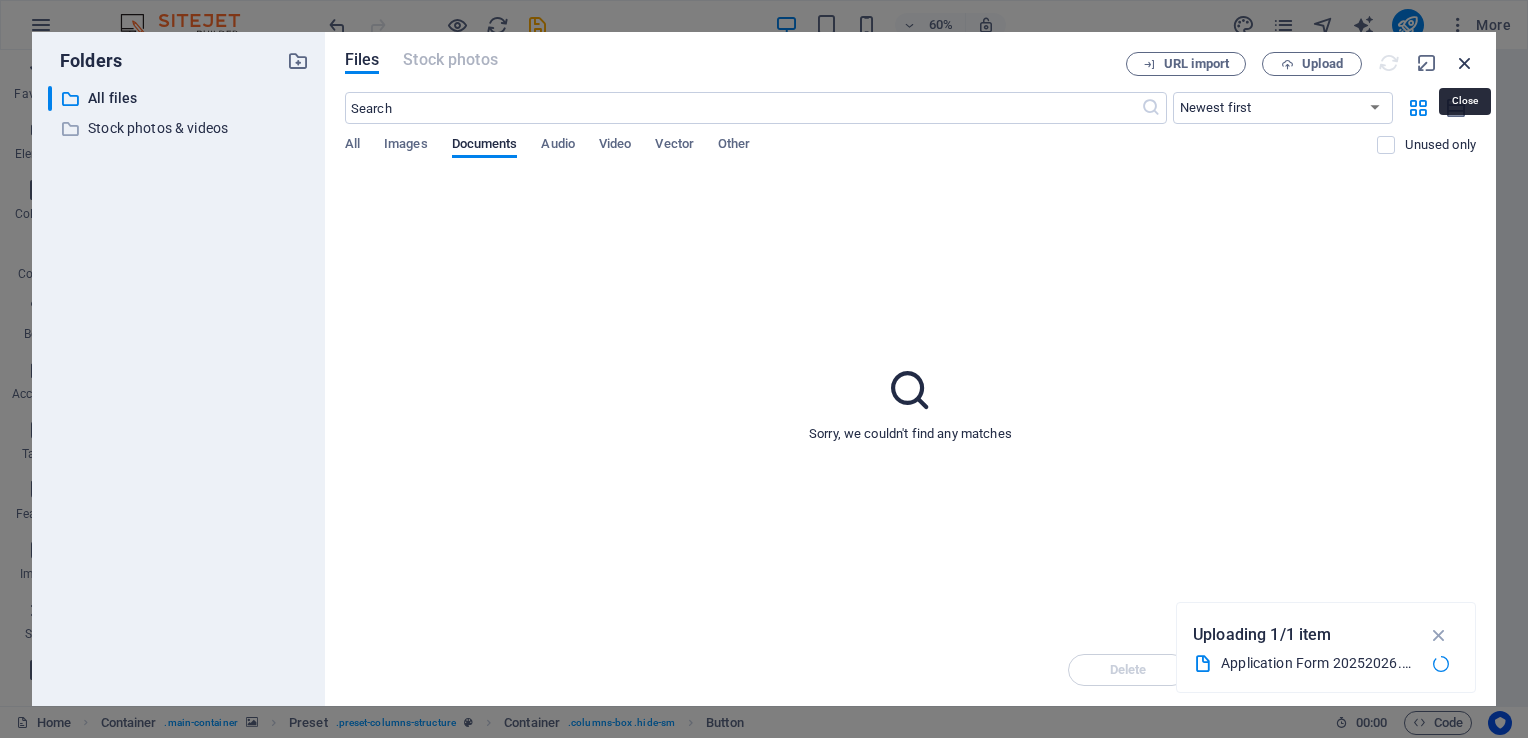 type on "https://cdn1.site-media.eu/images/document/18202782/ApplicationForm[YEAR]-FhVbfraNqqd-BzVeF1T2Bw.pdf" 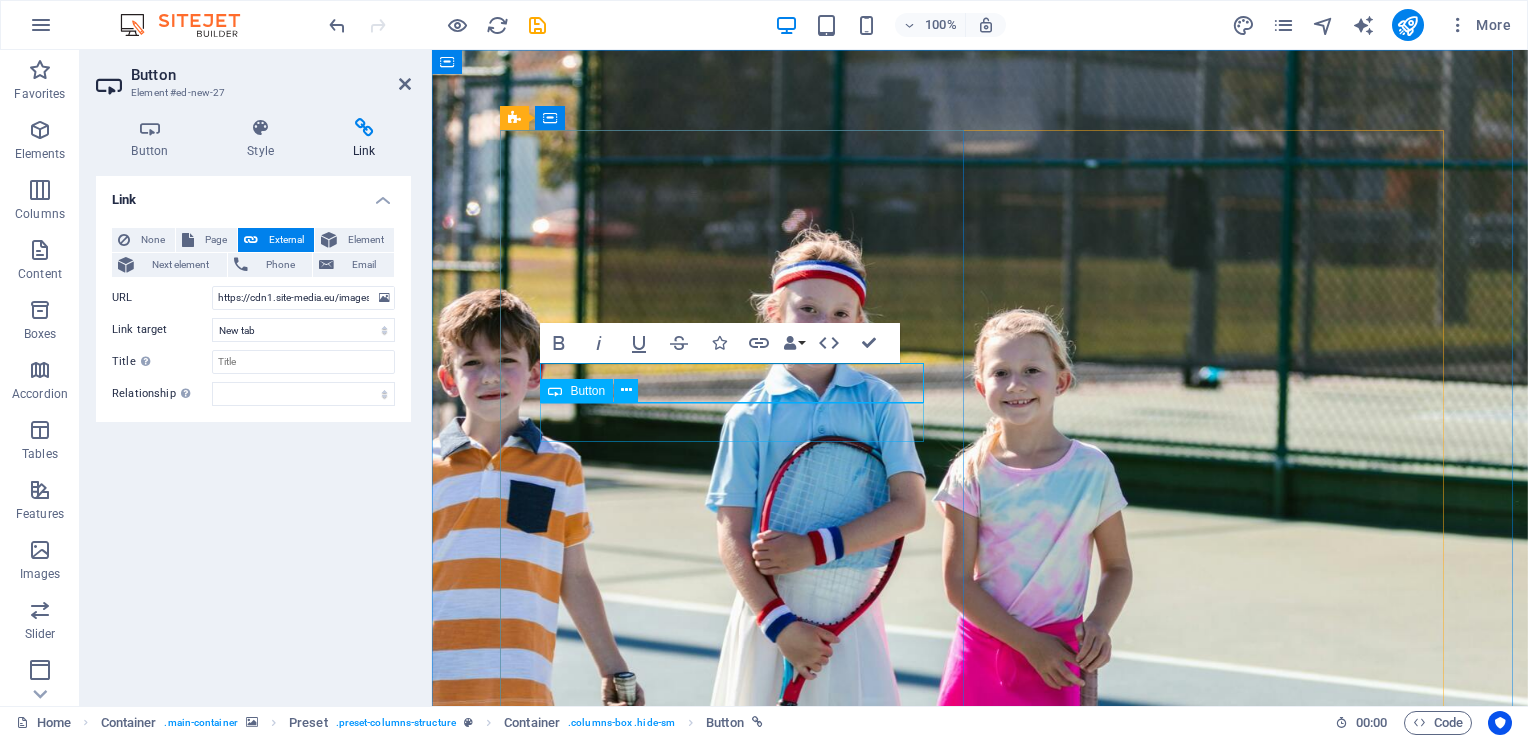 click on "Membership fees" at bounding box center (980, 1324) 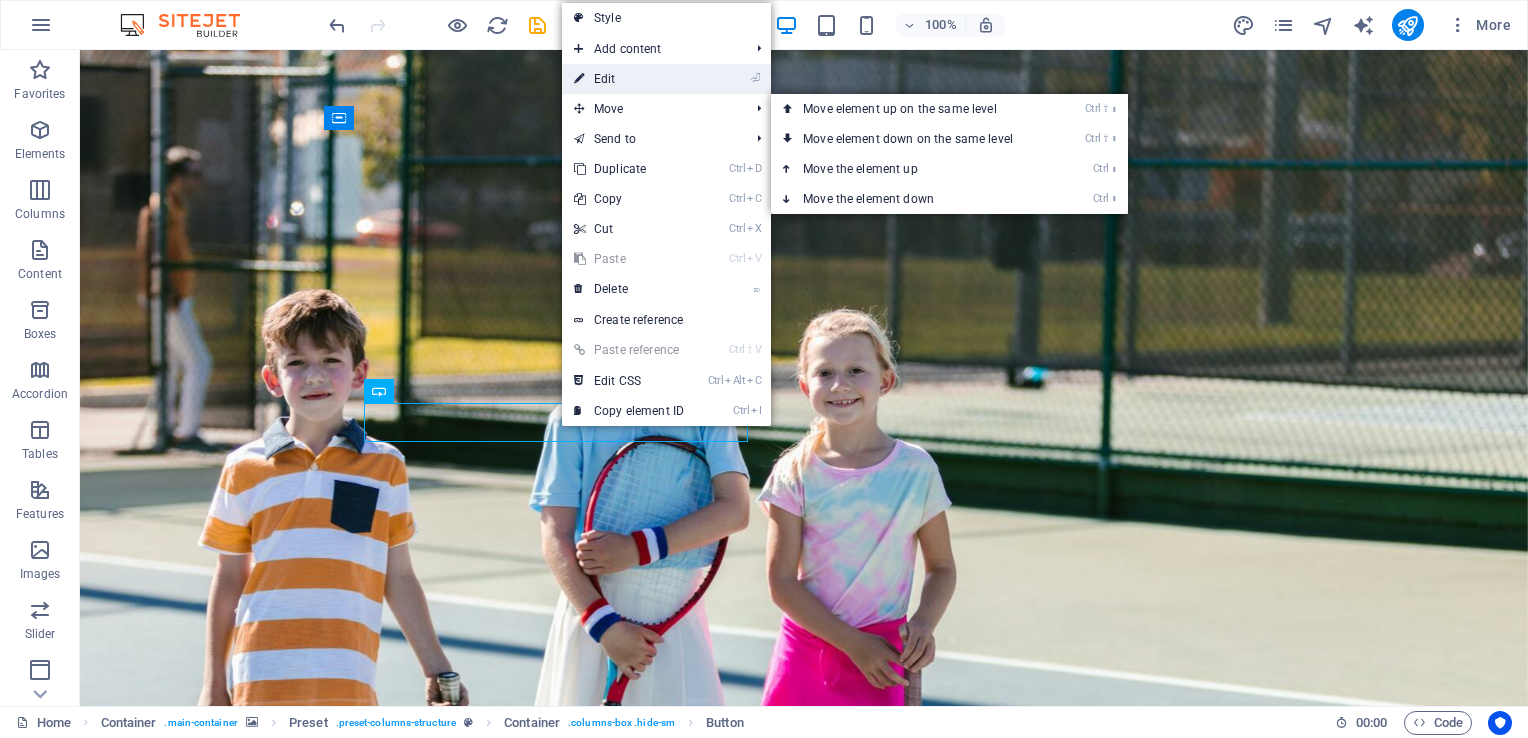 click on "⏎  Edit" at bounding box center [629, 79] 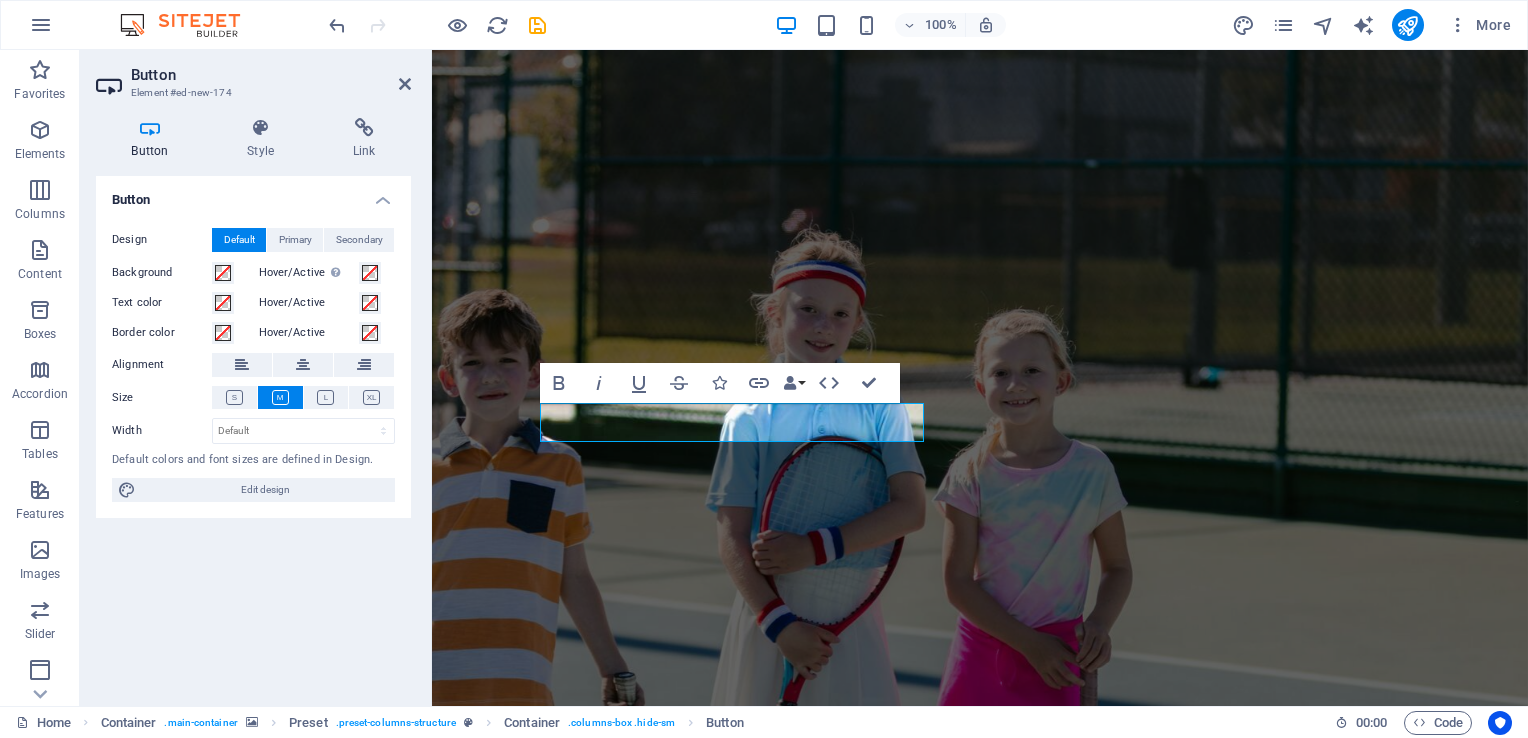 click on "Button Style Link Button Design Default Primary Secondary Background Hover/Active Switch to preview mode to test the active/hover state Text color Hover/Active Border color Hover/Active Alignment Size Width Default px rem % em vh vw Default colors and font sizes are defined in Design. Edit design Preset Element Layout How this element expands within the layout (Flexbox). Size Default auto px % 1/1 1/2 1/3 1/4 1/5 1/6 1/7 1/8 1/9 1/10 Grow Shrink Order Container layout Visible Visible Opacity 100 % Overflow Spacing Margin Default auto px % rem vw vh Custom Custom auto px % rem vw vh auto px % rem vw vh auto px % rem vw vh auto px % rem vw vh Padding Default px rem % vh vw Custom Custom px rem % vh vw px rem % vh vw px rem % vh vw px rem % vh vw Border Style              - Width 1 auto px rem % vh vw Custom Custom 1 auto px rem % vh vw 1 auto px rem % vh vw 1 auto px rem % vh vw 1 auto px rem % vh vw  - Color Round corners Default px rem % vh vw Custom Custom px rem % vh vw px rem % vh vw px rem % vh" at bounding box center (253, 404) 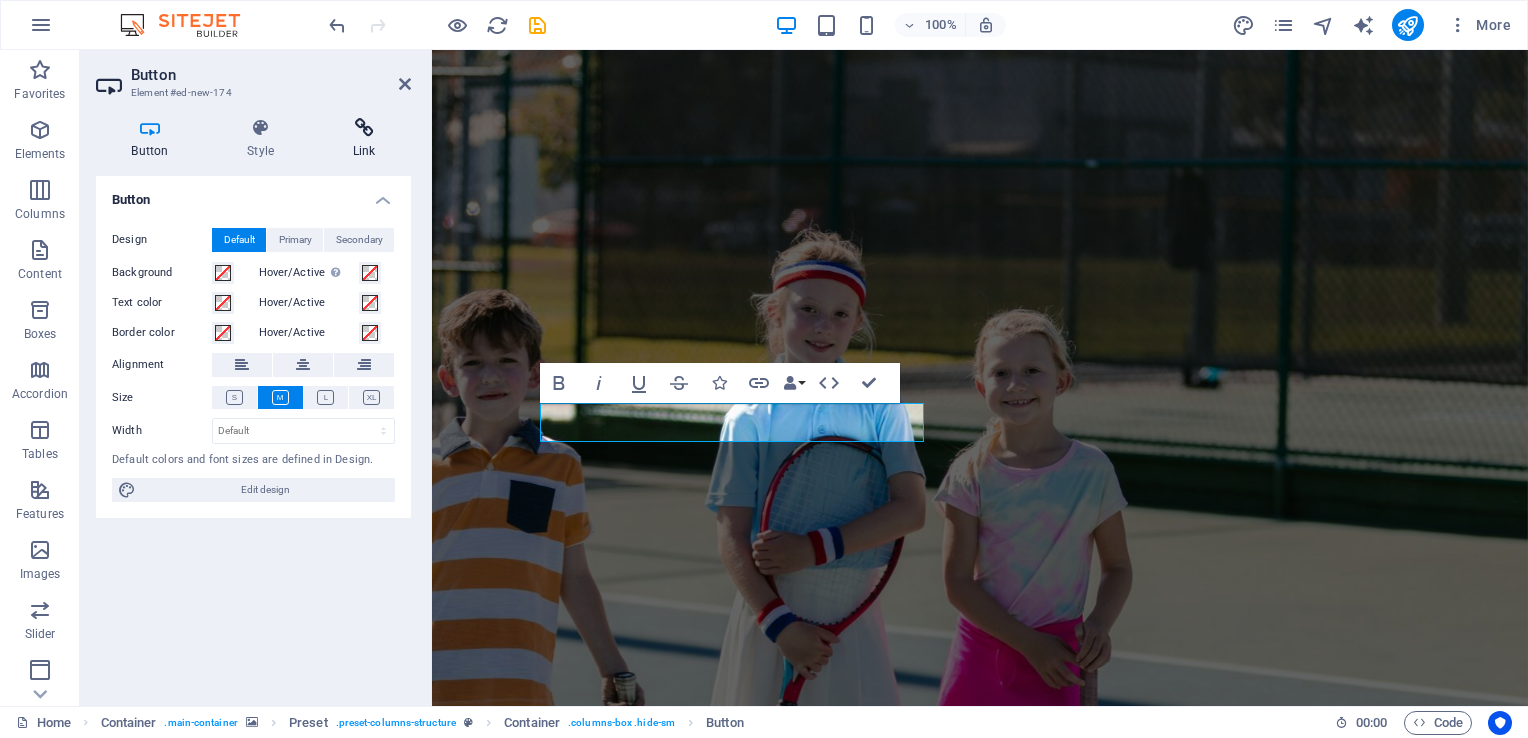 click at bounding box center (364, 128) 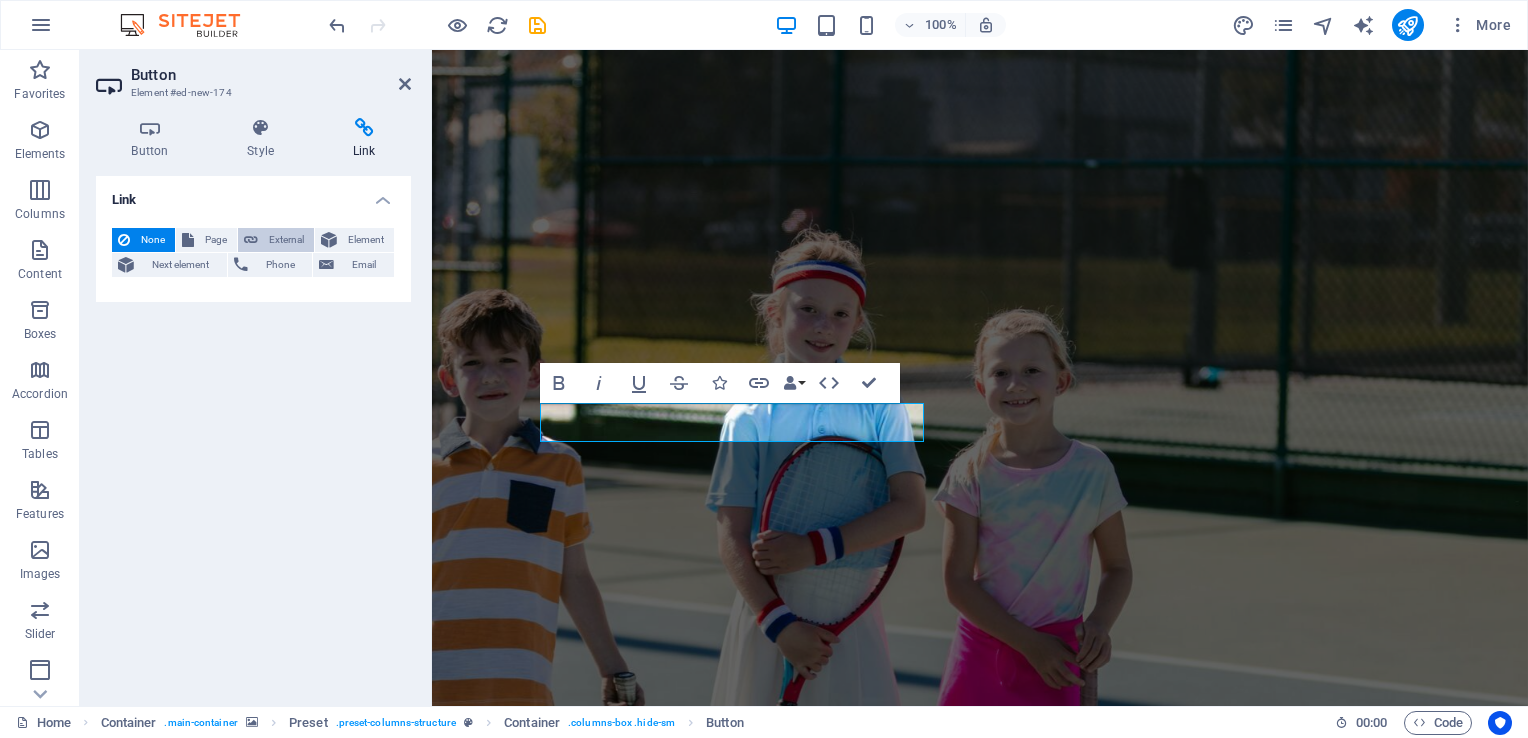 click on "External" at bounding box center [286, 240] 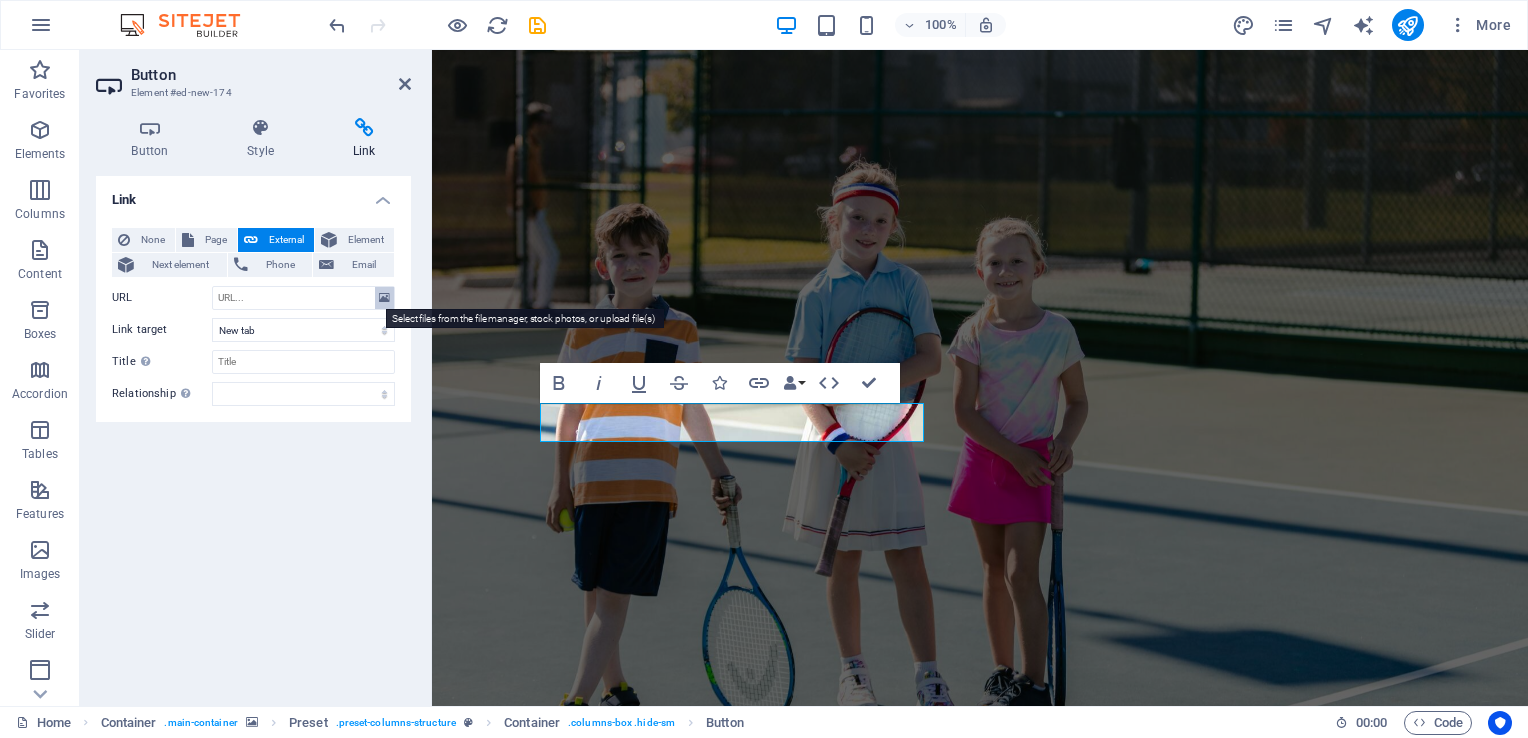 click at bounding box center [384, 298] 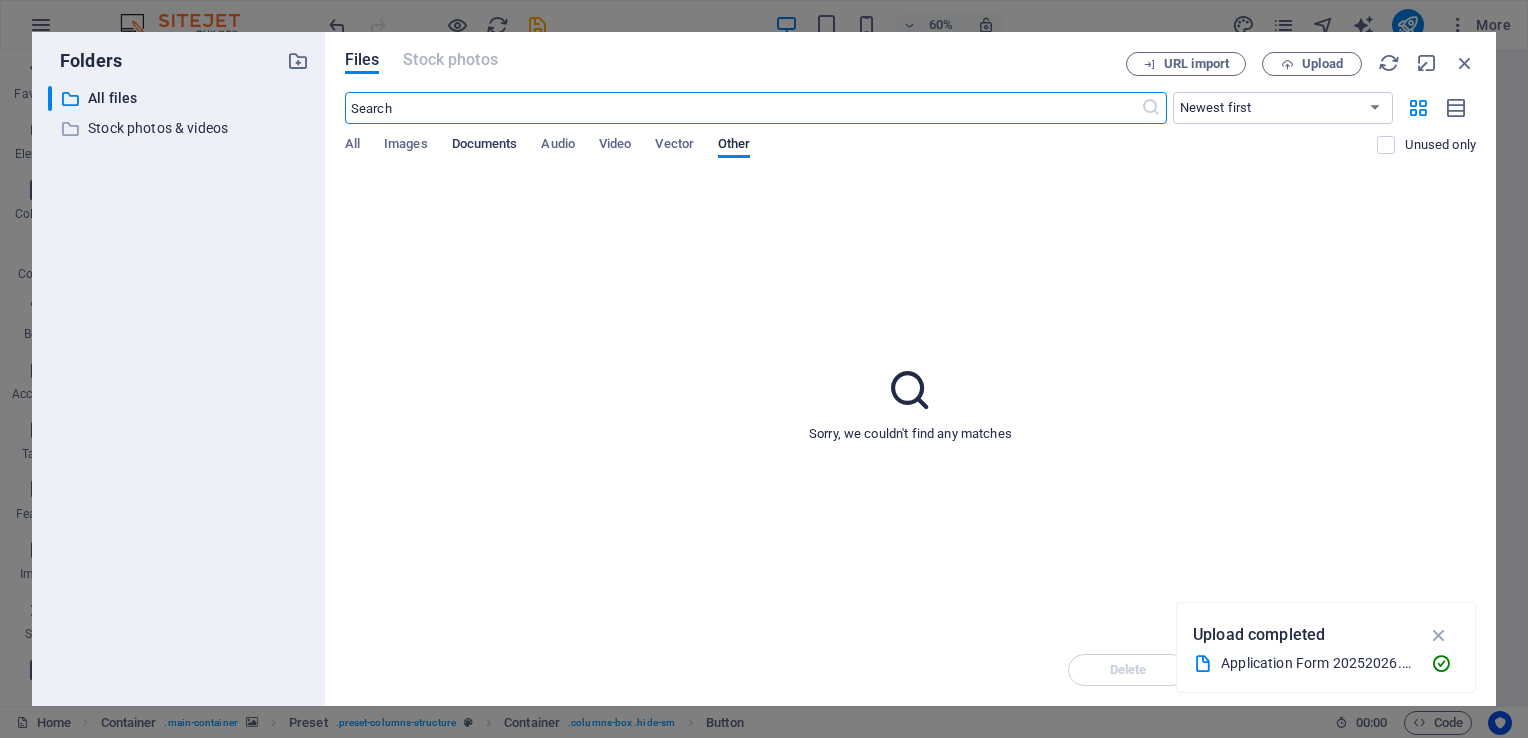 click on "Documents" at bounding box center [485, 146] 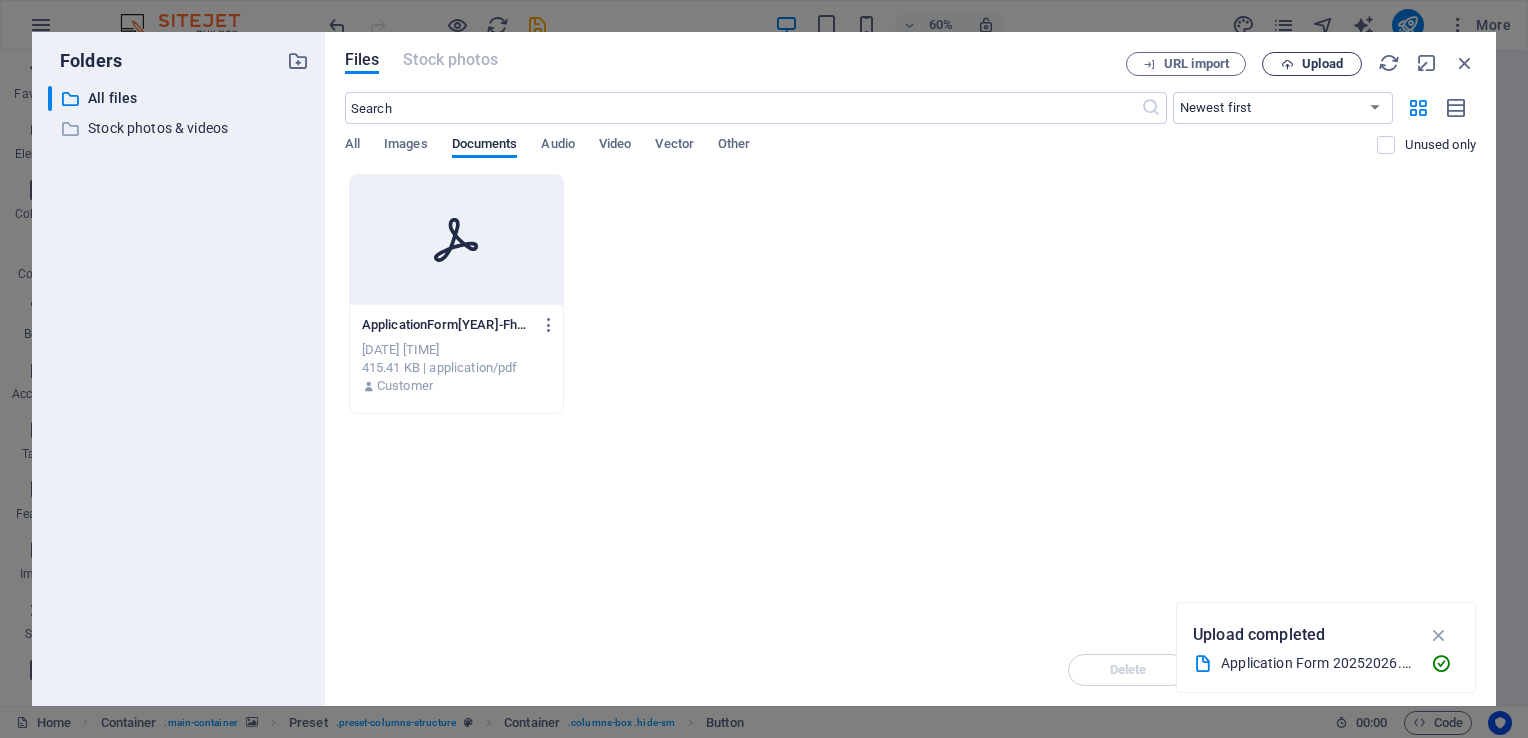 click on "Upload" at bounding box center (1312, 64) 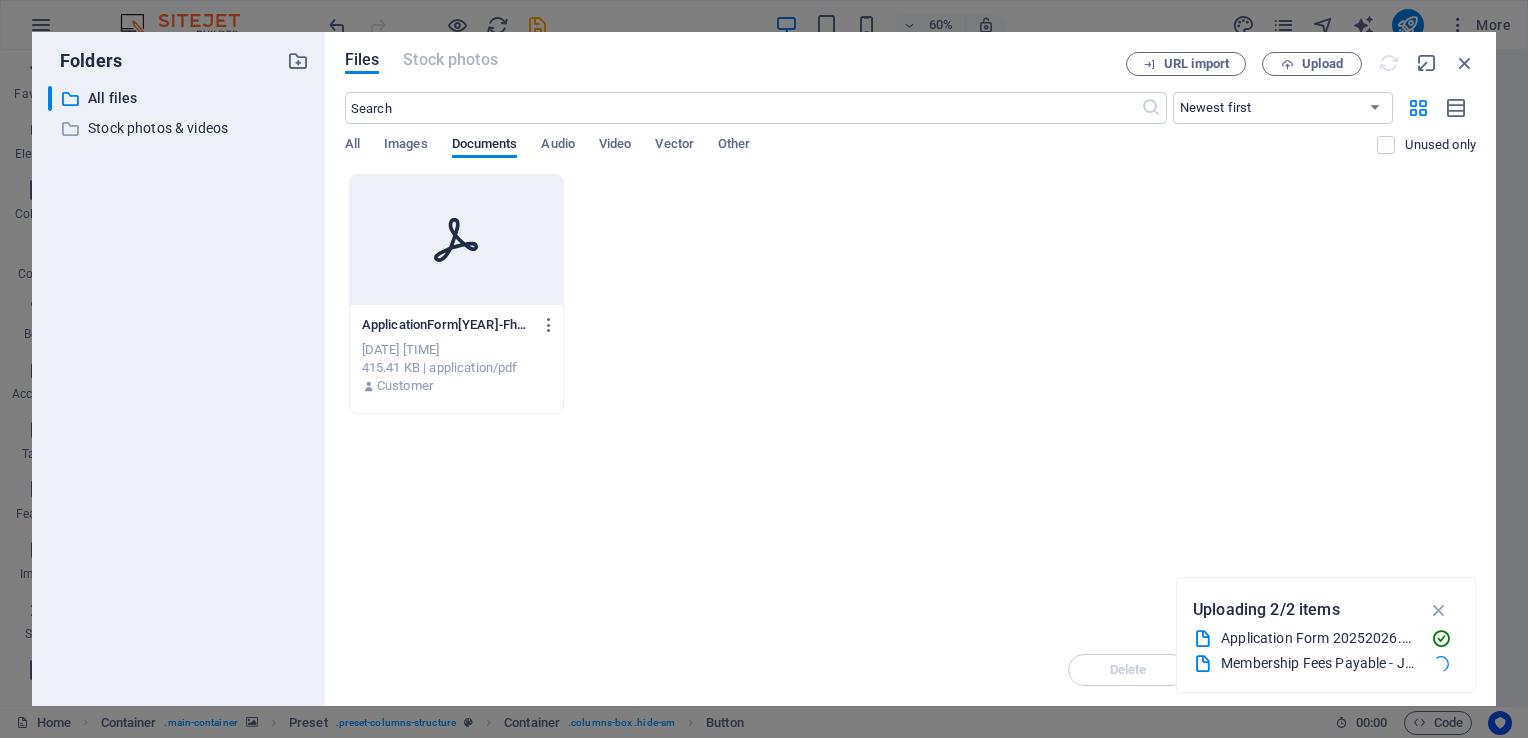 type on "https://cdn1.site-media.eu/images/document/18202809/MembershipFeesPayable-June[YEAR]toMay[YEAR]_utncU1uFOlVv-mb8Idy5w.pdf" 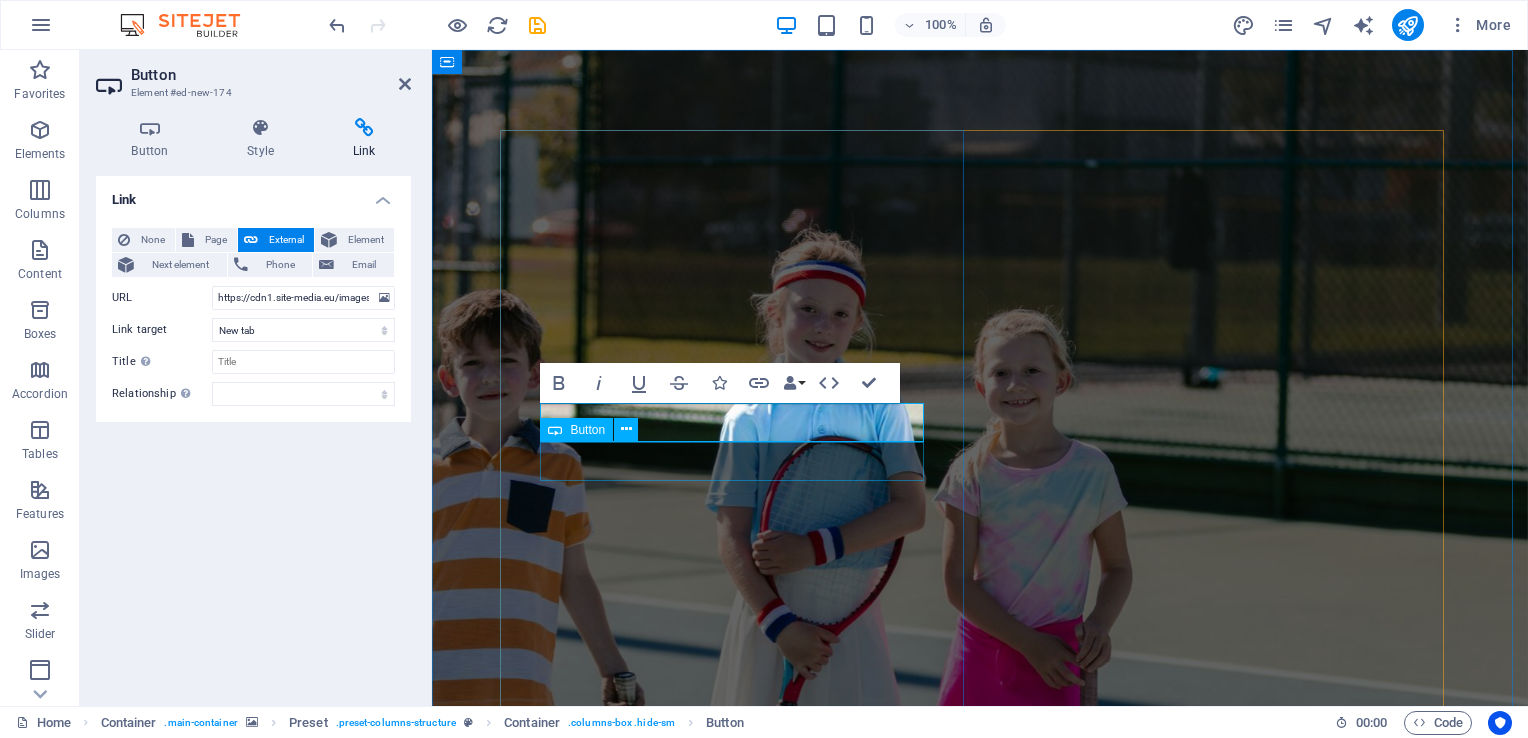 click on "visitor fees" at bounding box center (980, 1363) 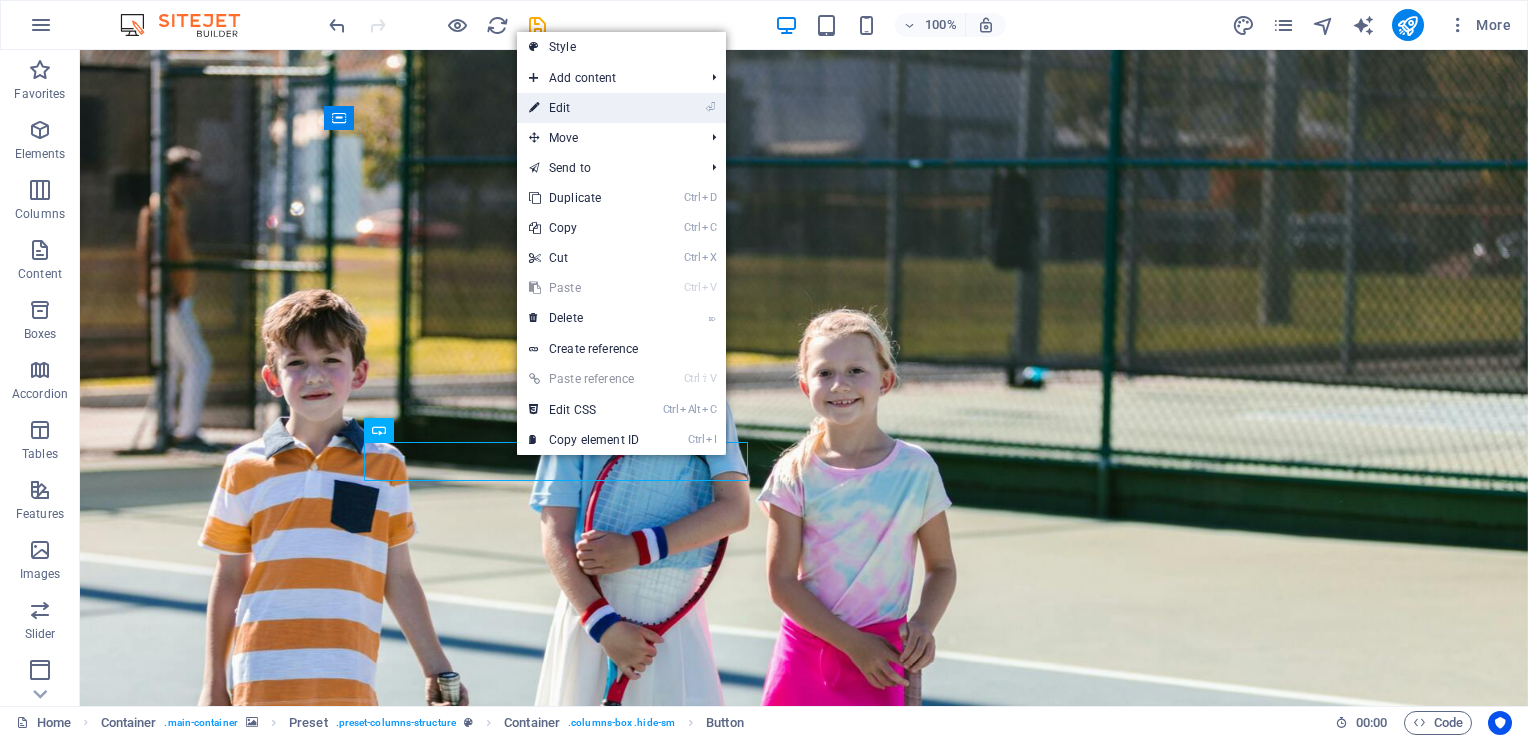 click on "⏎  Edit" at bounding box center [584, 108] 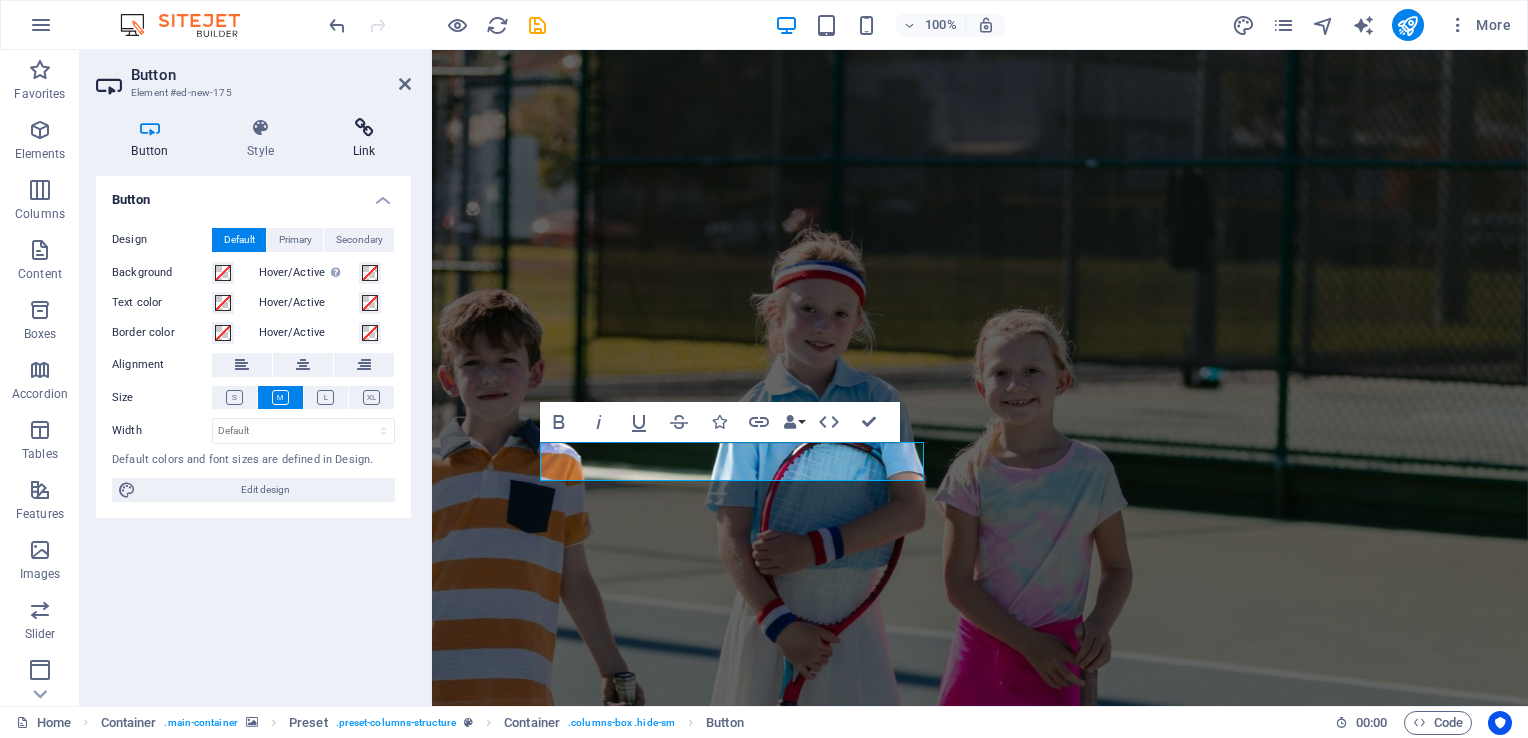 click on "Link" at bounding box center [364, 139] 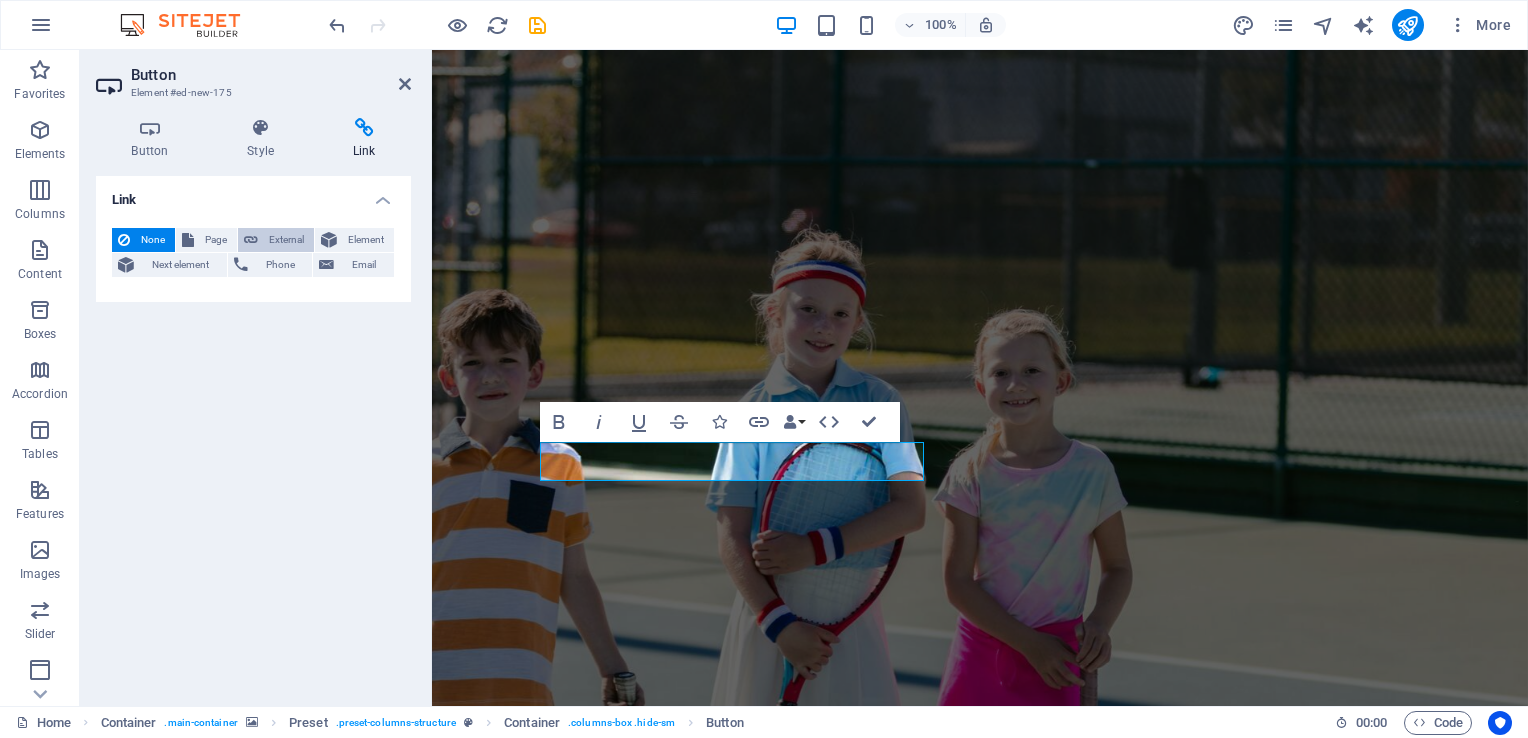 click on "External" at bounding box center [286, 240] 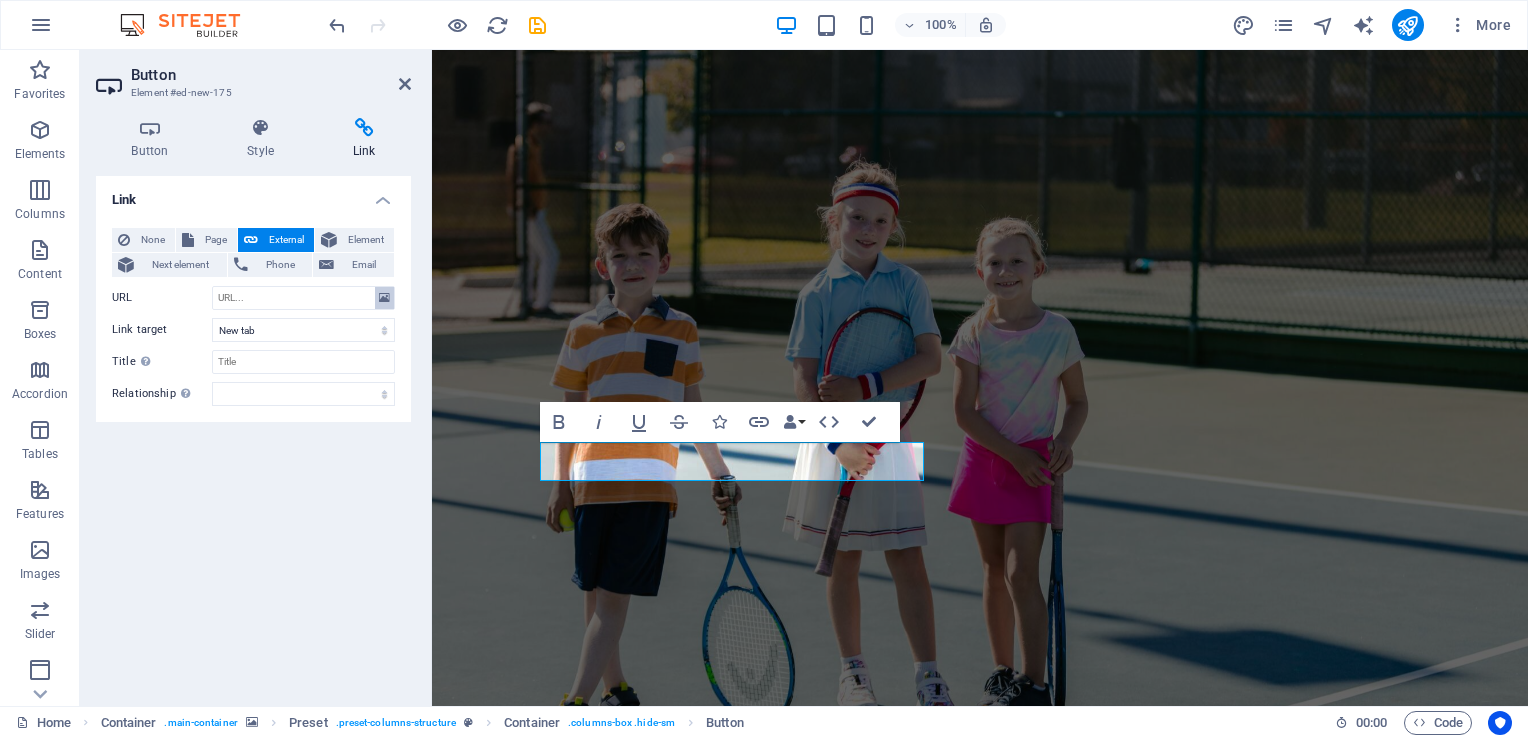 click at bounding box center (384, 298) 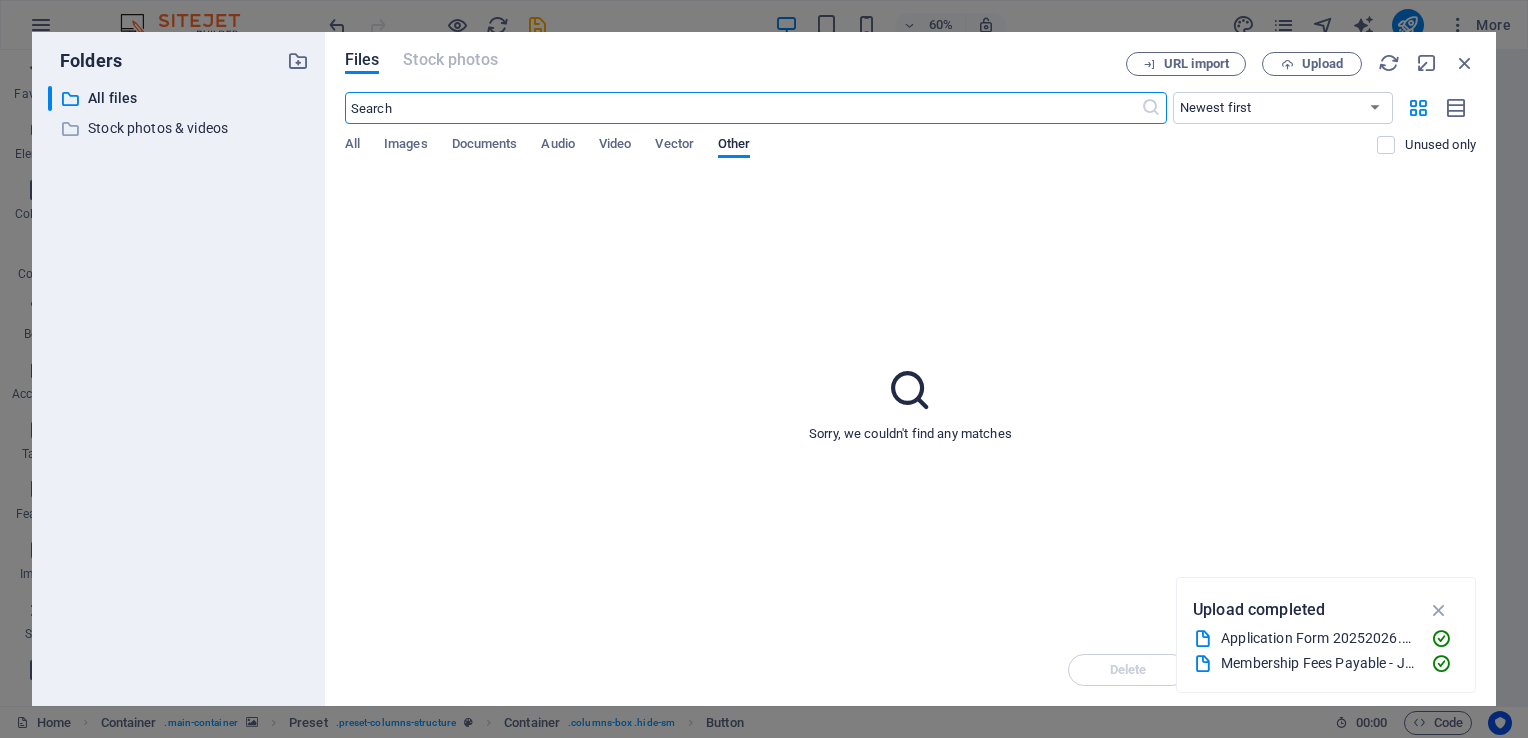click on "​ Newest first Oldest first Name (A-Z) Name (Z-A) Size (0-9) Size (9-0) Resolution (0-9) Resolution (9-0) All Images Documents Audio Video Vector Other Unused only" at bounding box center (910, 133) 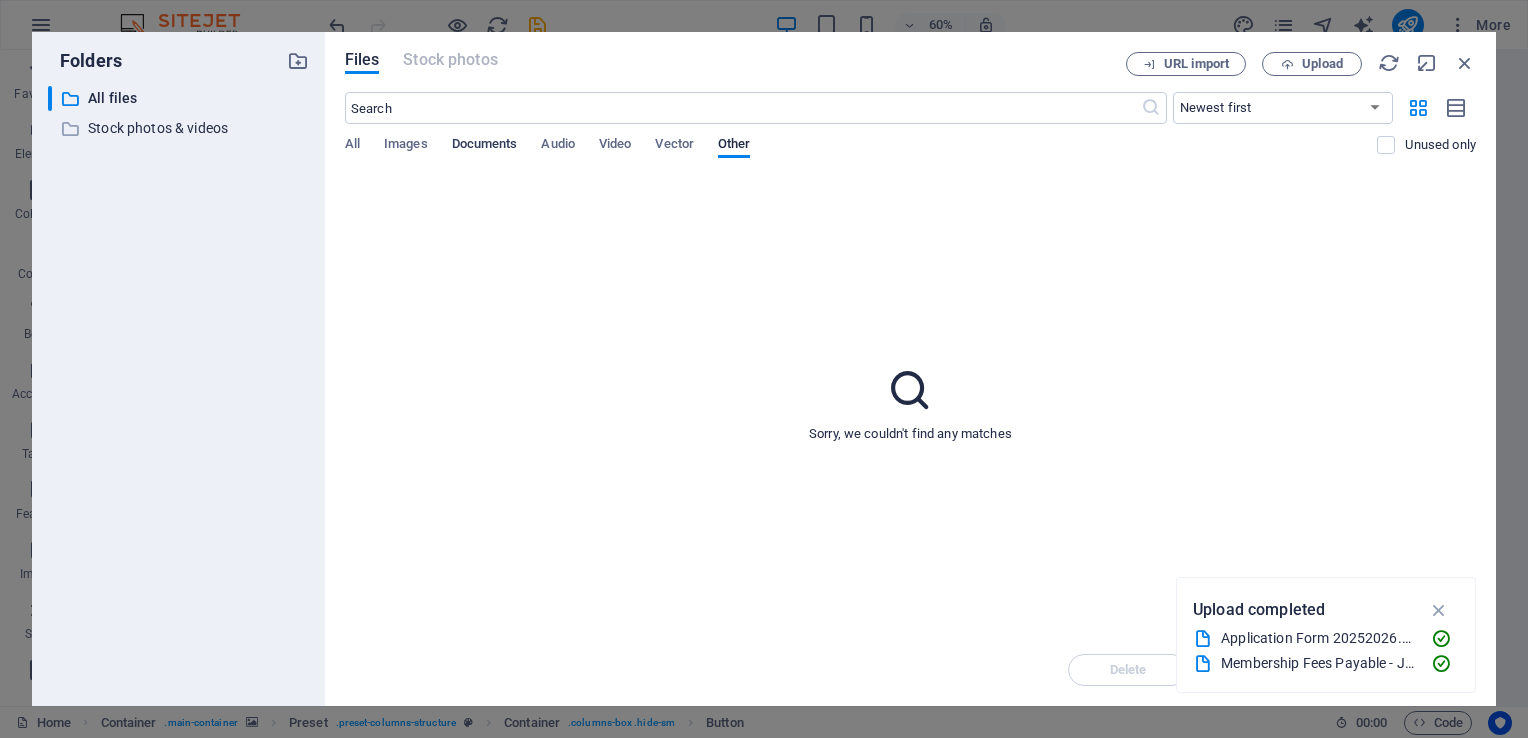 click on "Documents" at bounding box center [485, 146] 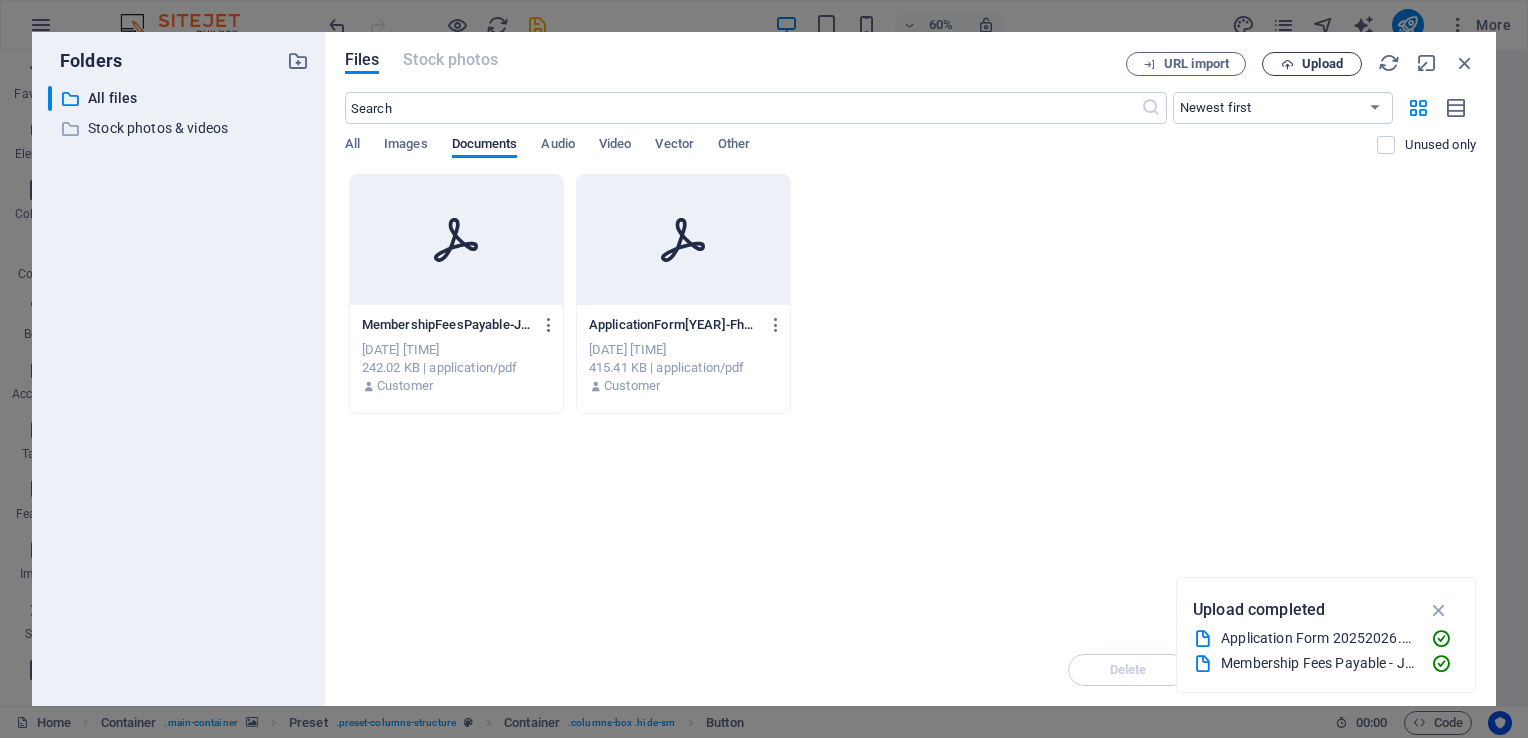 click at bounding box center [1287, 64] 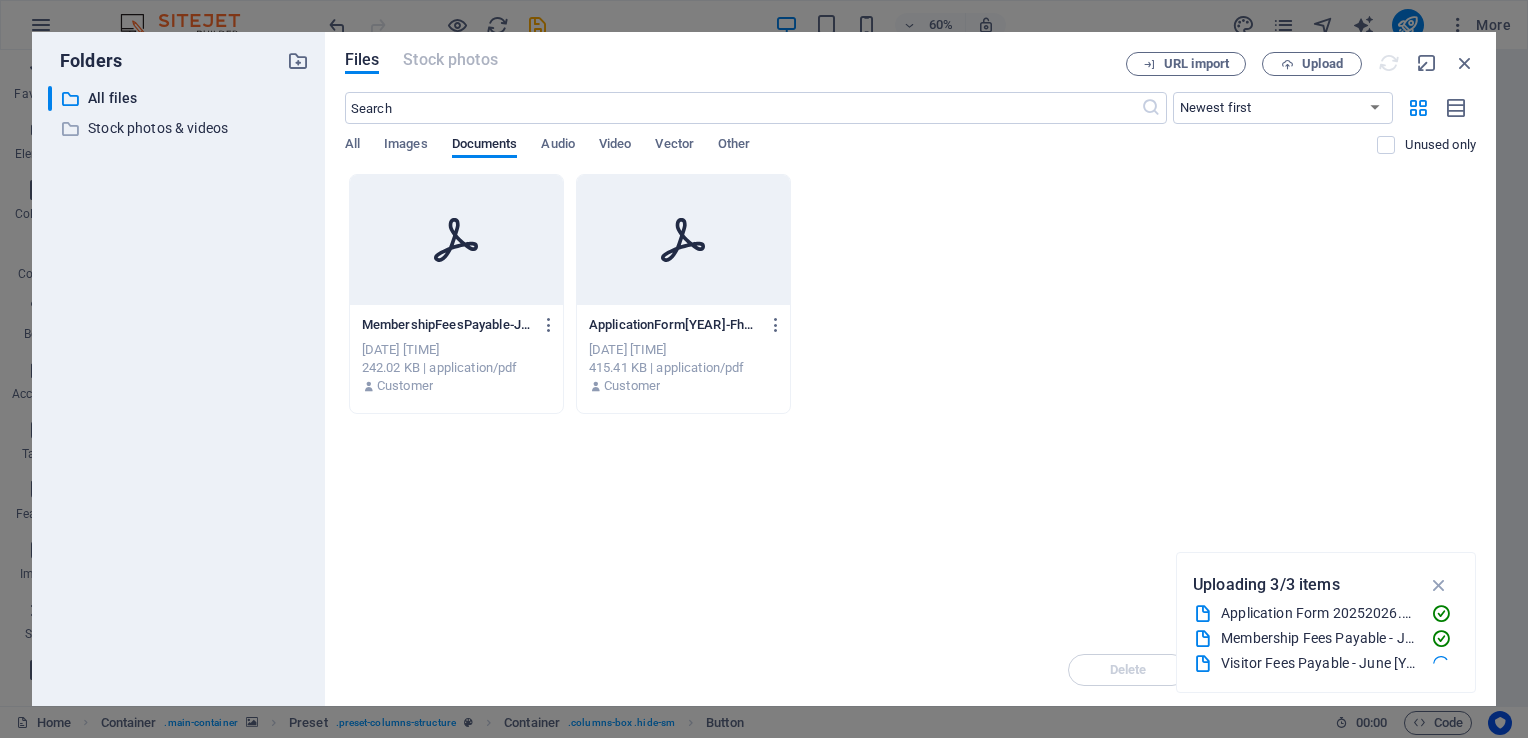 type on "https://cdn1.site-media.eu/images/document/18202829/VisitorFeesPayable-June[YEAR]toMay[YEAR]-tF0t_pAC9PskCTdDagSLMA.pdf" 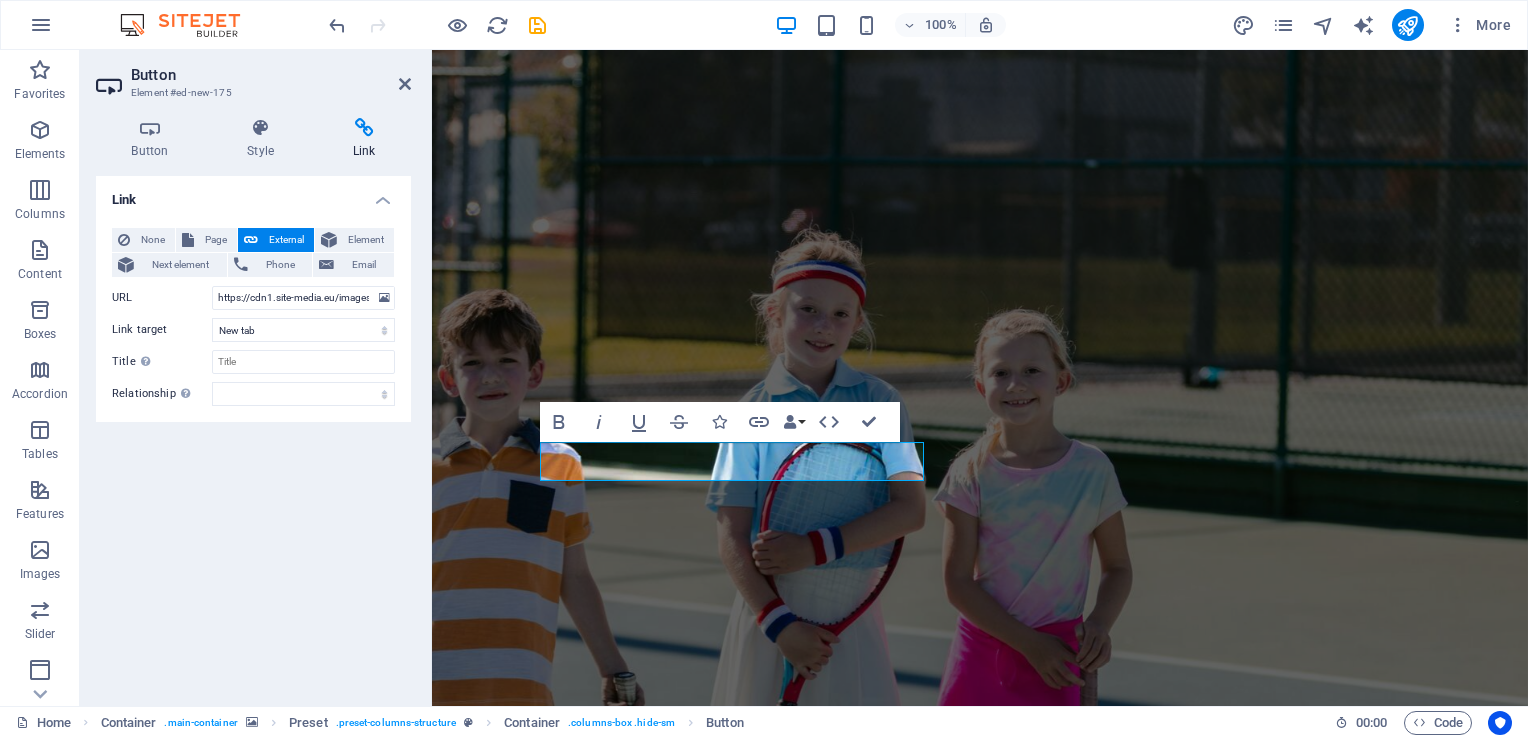 click at bounding box center (980, 597) 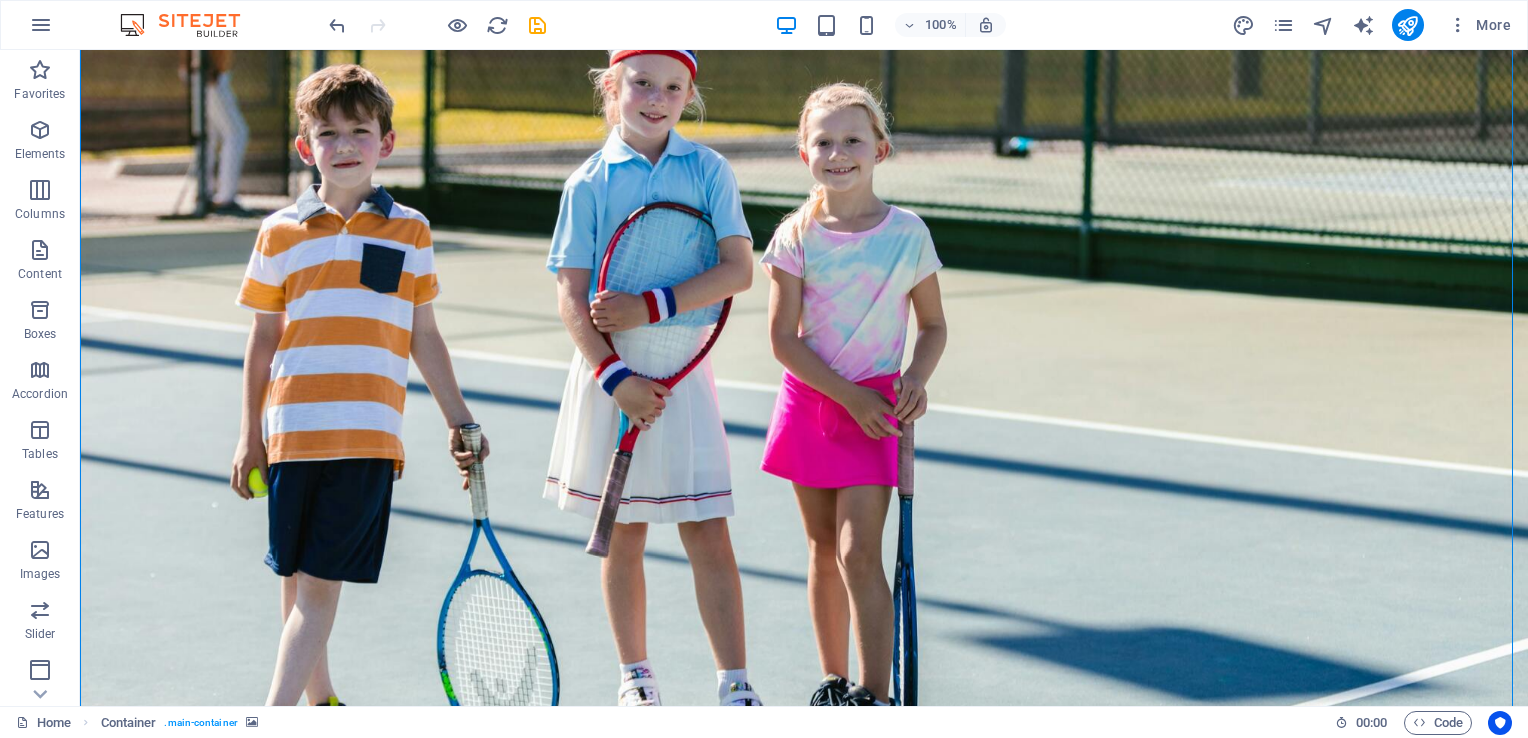 scroll, scrollTop: 144, scrollLeft: 0, axis: vertical 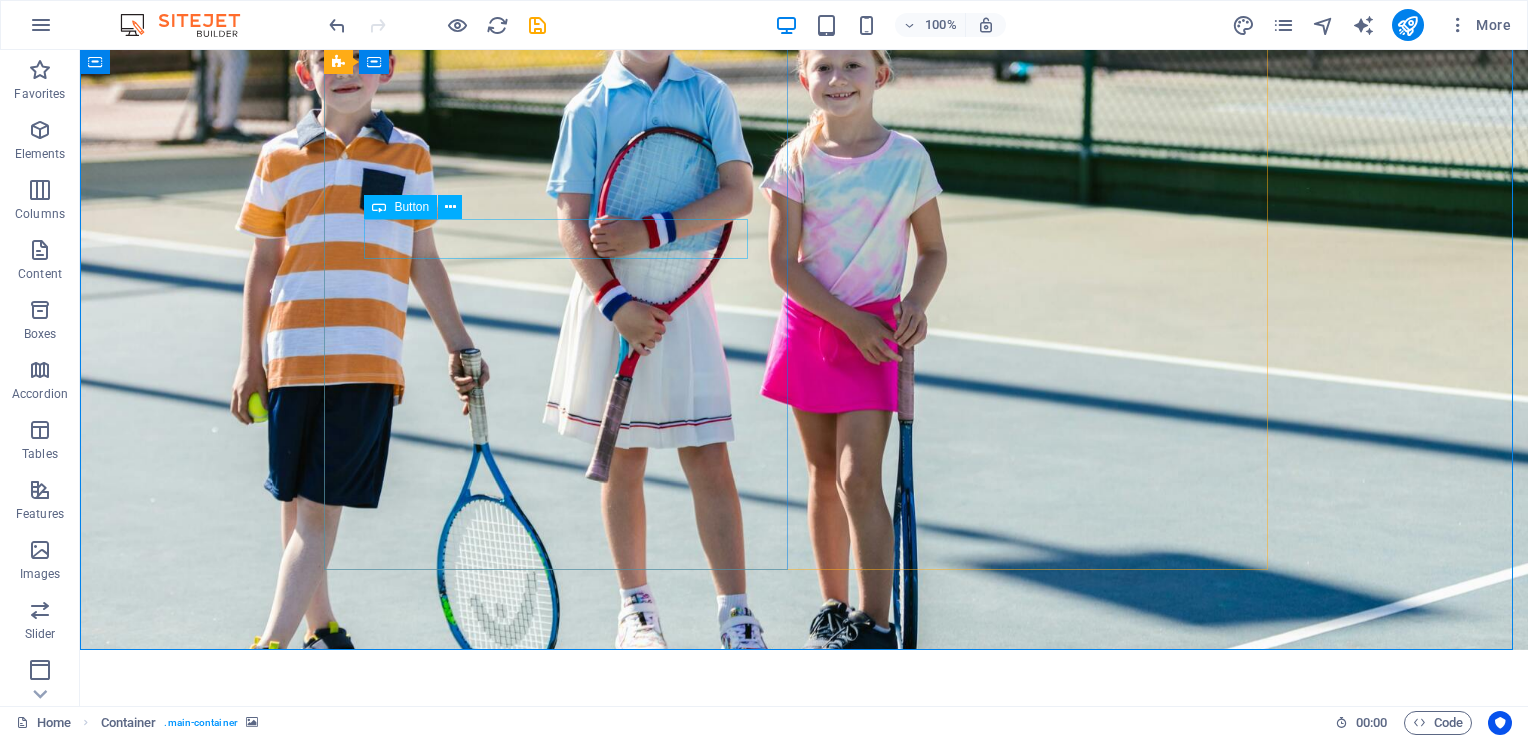 click on "Button" at bounding box center (400, 207) 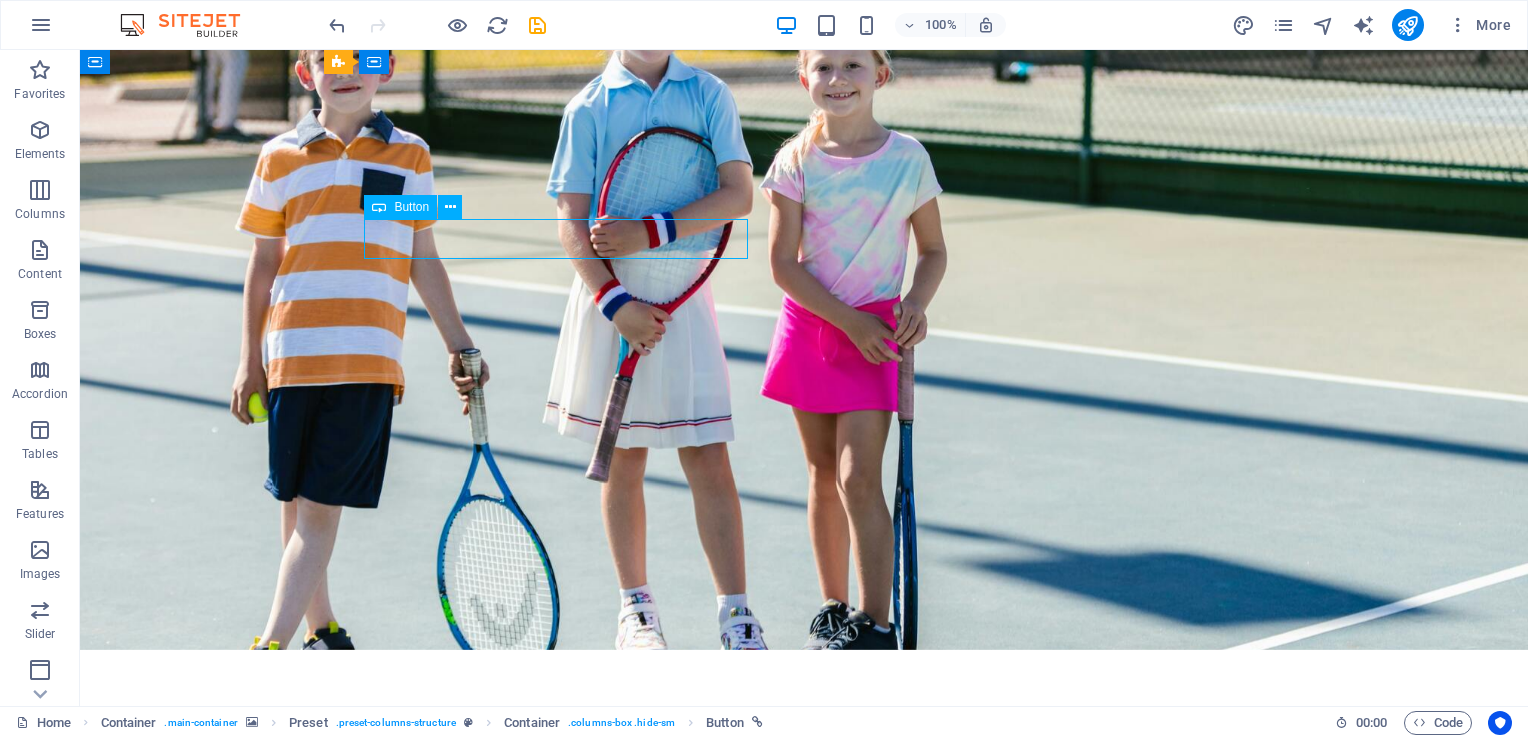 click on "Button" at bounding box center [400, 207] 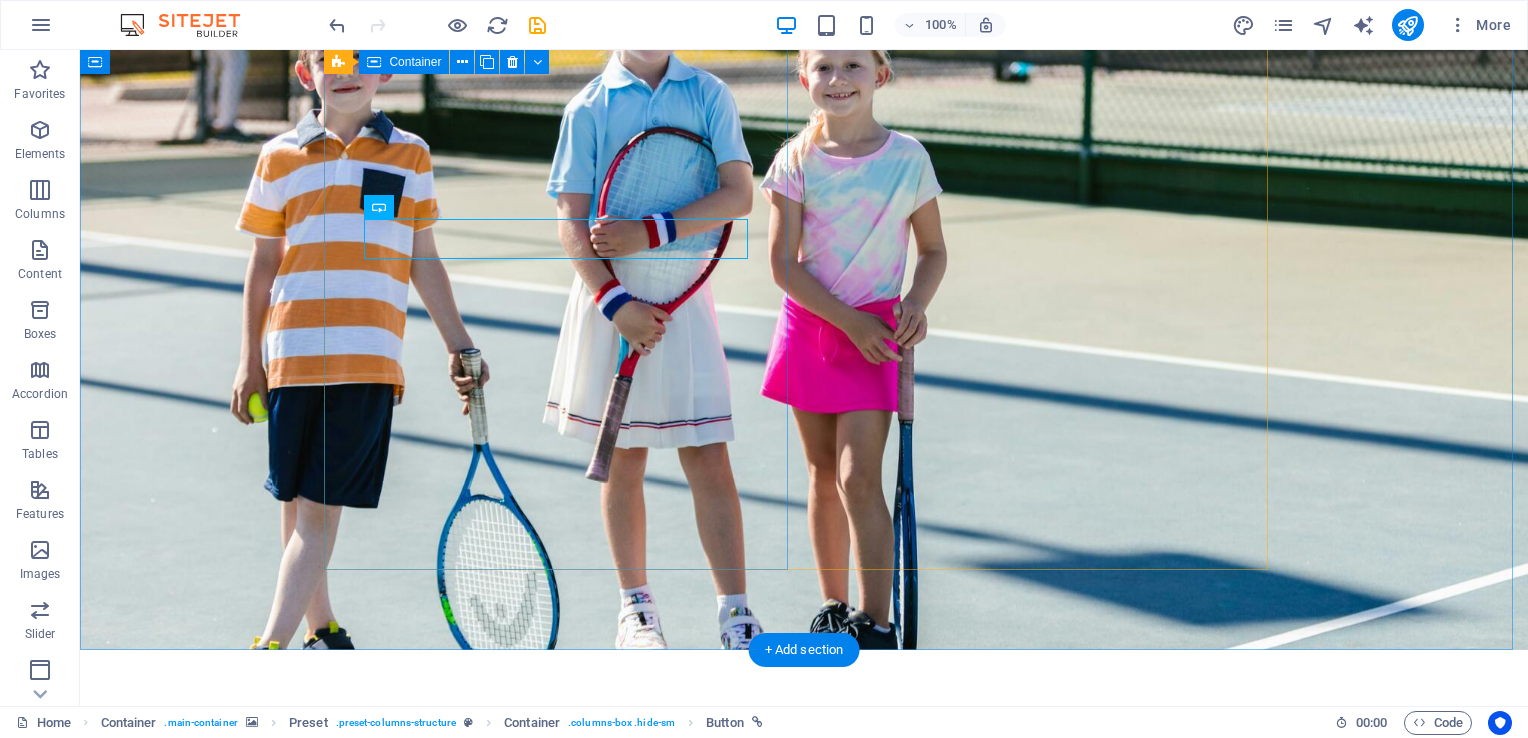 drag, startPoint x: 492, startPoint y: 267, endPoint x: 411, endPoint y: 362, distance: 124.8439 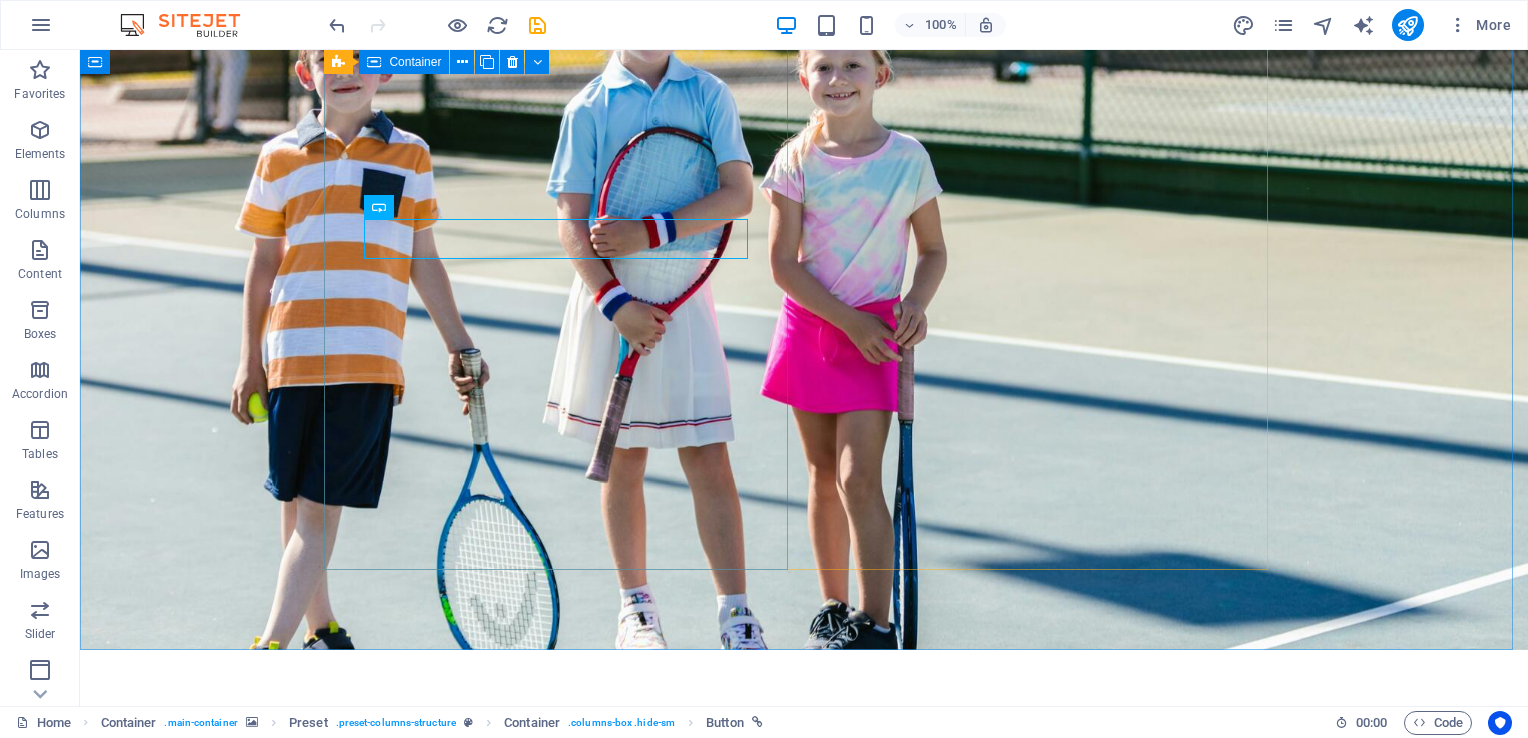 click on "Container" at bounding box center (404, 62) 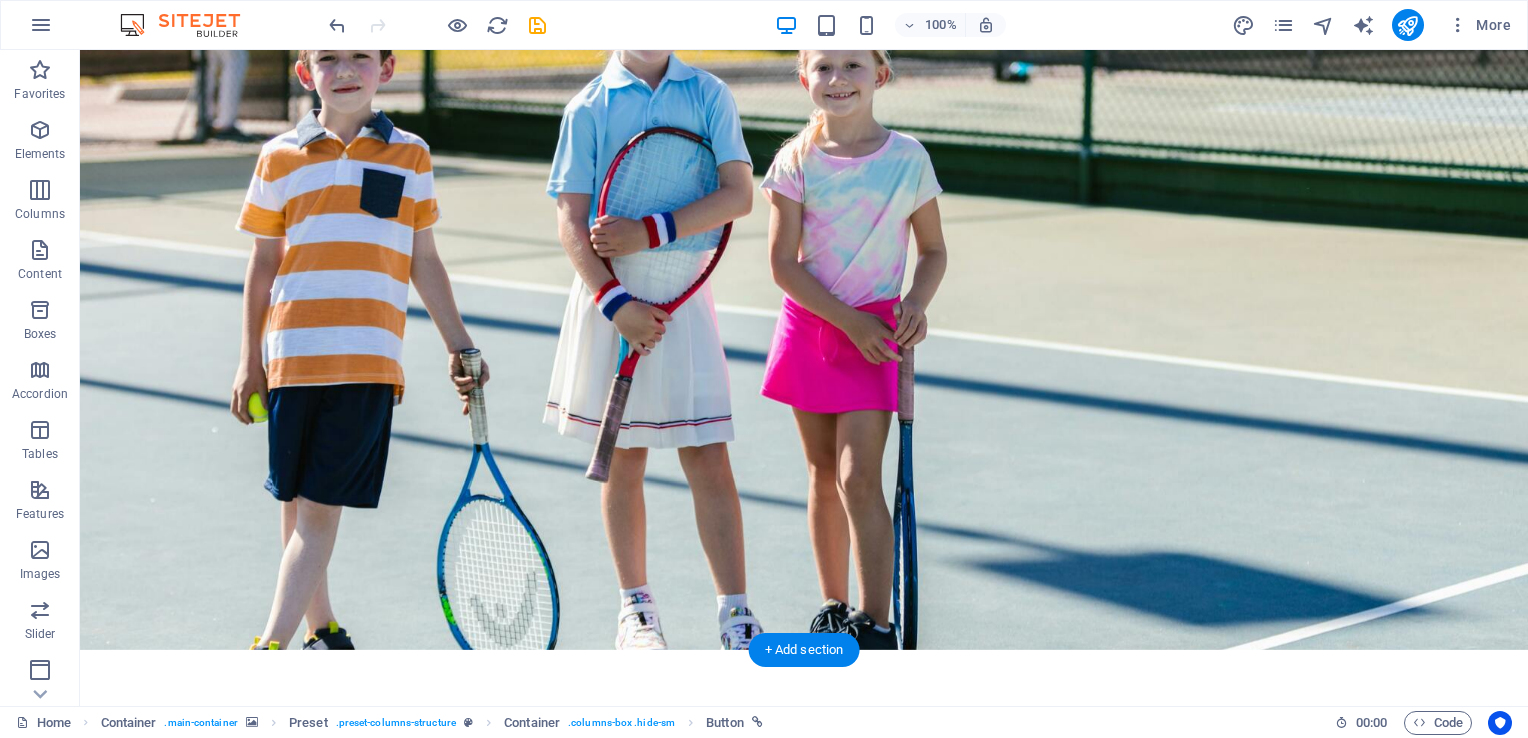 drag, startPoint x: 656, startPoint y: 230, endPoint x: 577, endPoint y: 240, distance: 79.630394 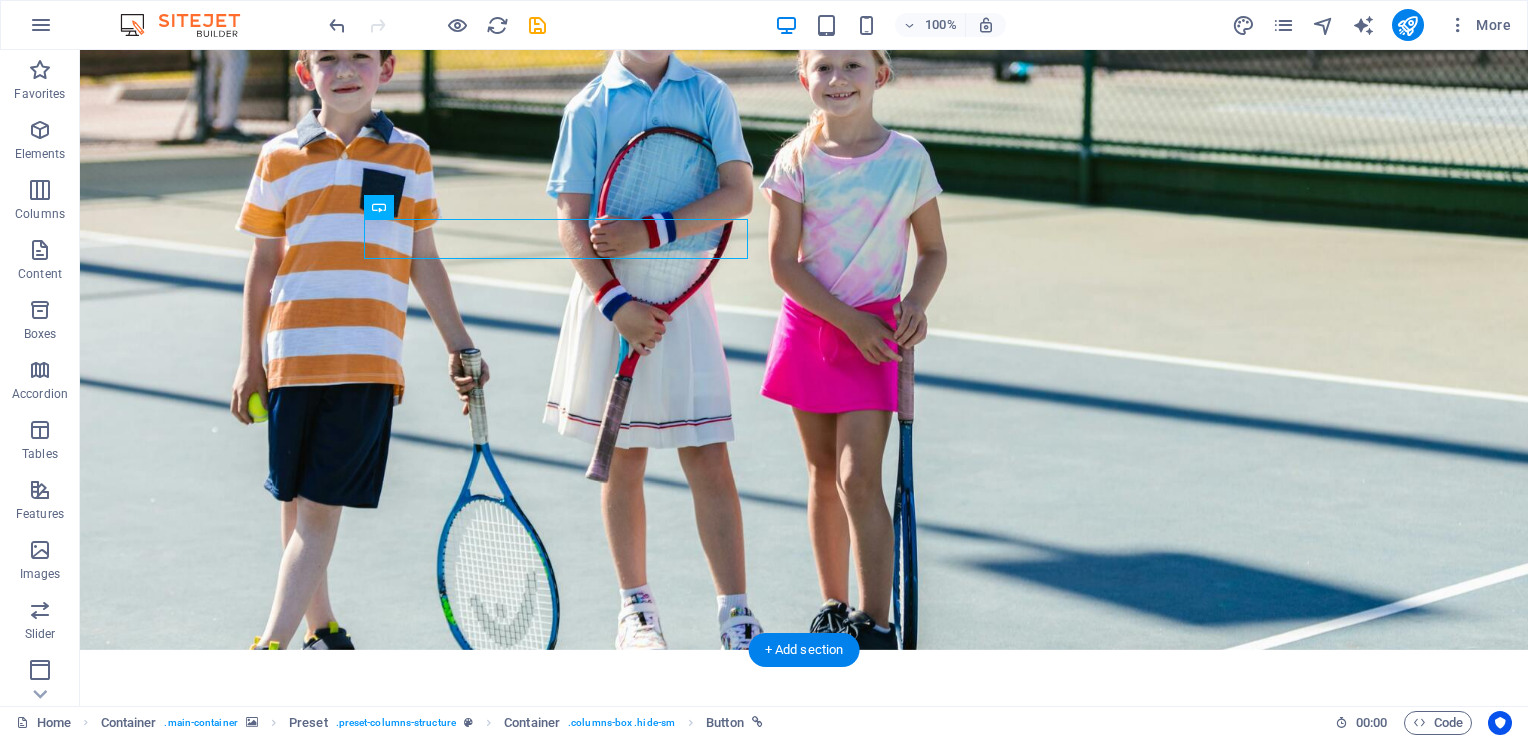click at bounding box center [804, 278] 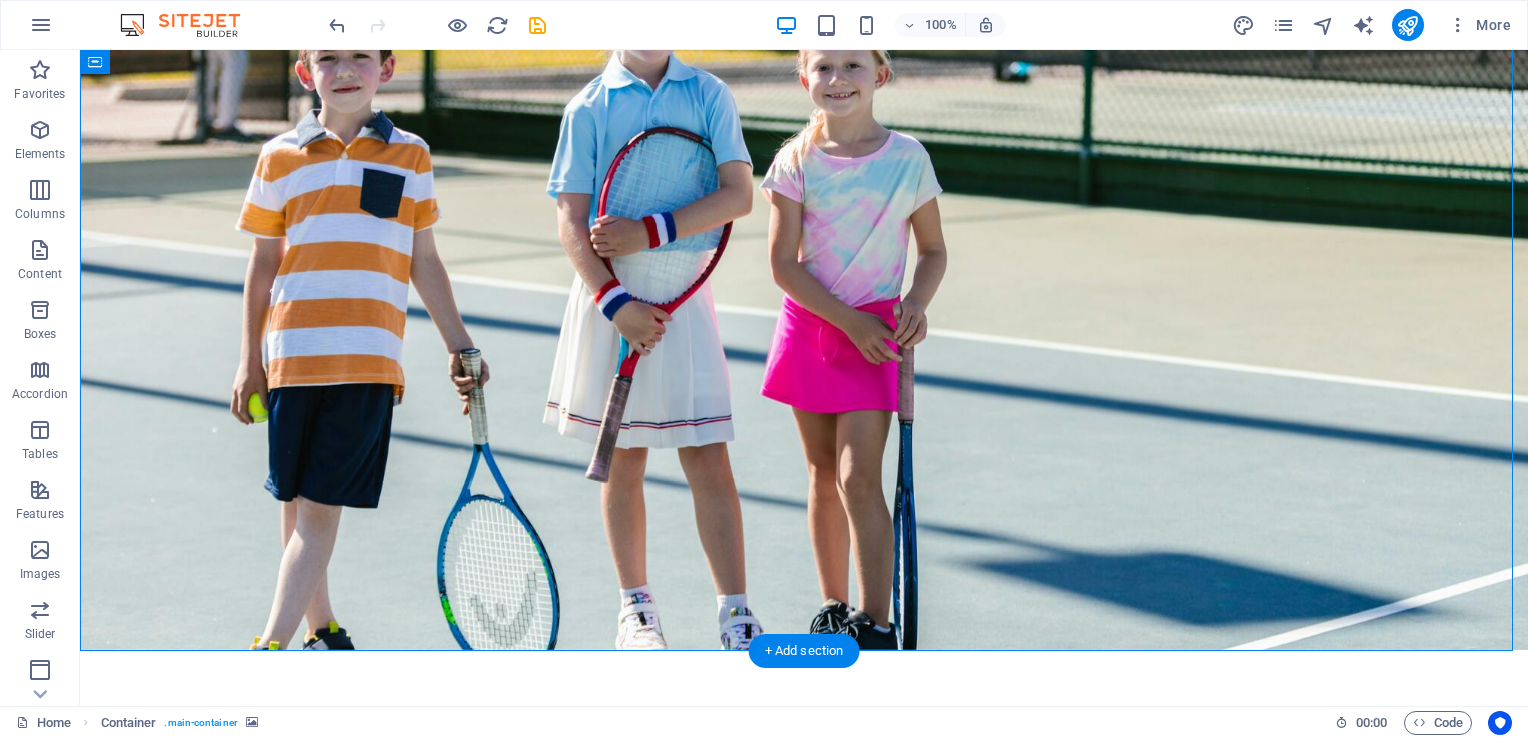 scroll, scrollTop: 0, scrollLeft: 0, axis: both 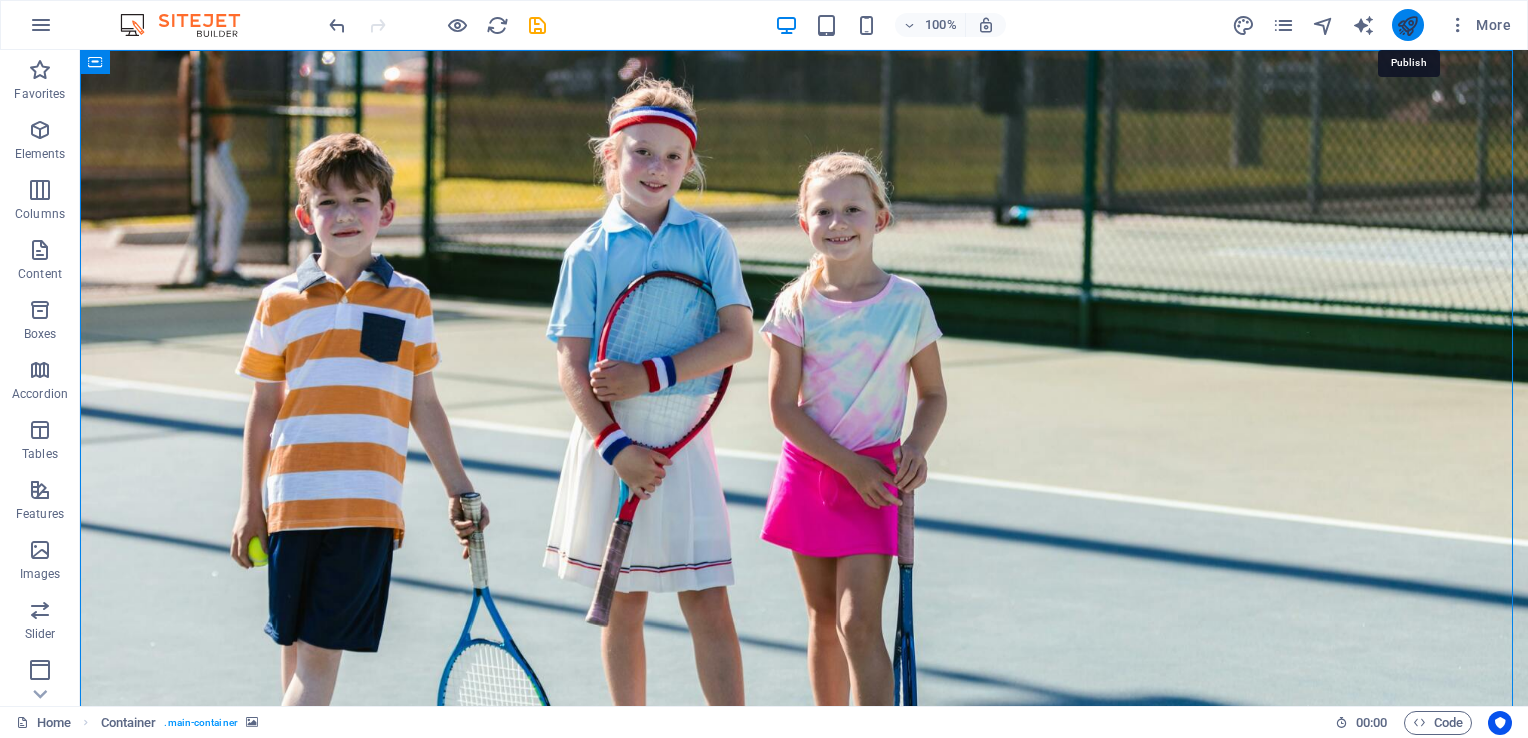 click at bounding box center (1407, 25) 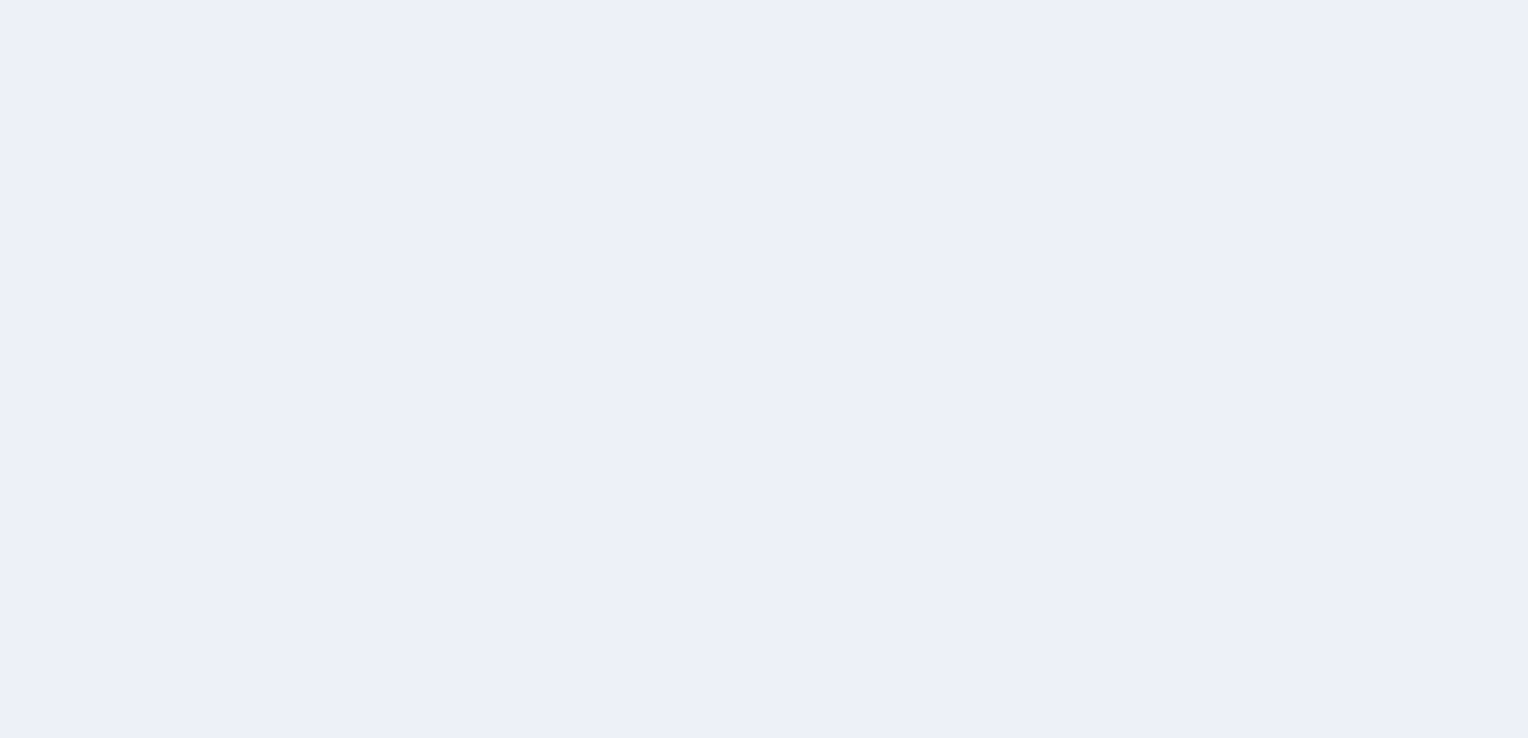 scroll, scrollTop: 0, scrollLeft: 0, axis: both 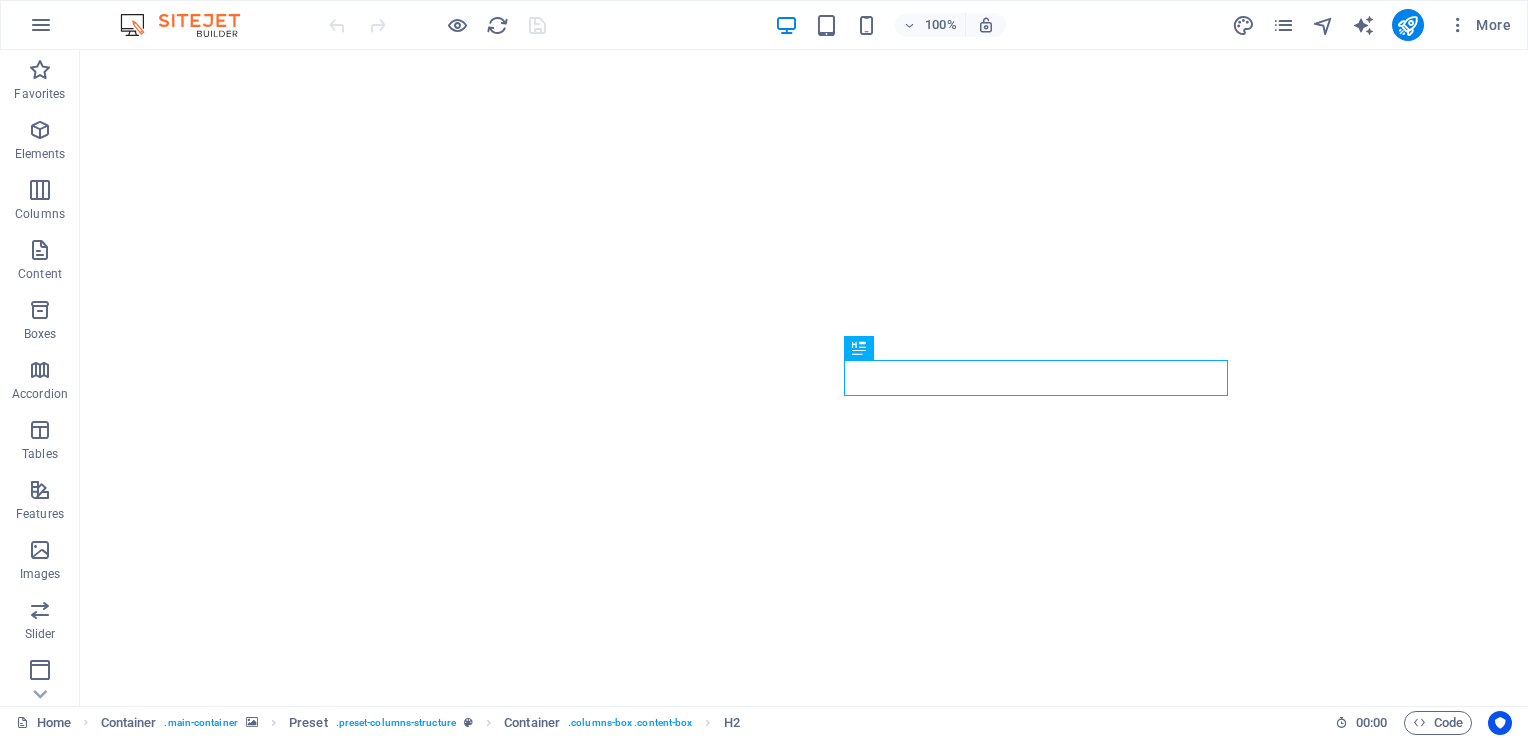 click at bounding box center (804, 58) 